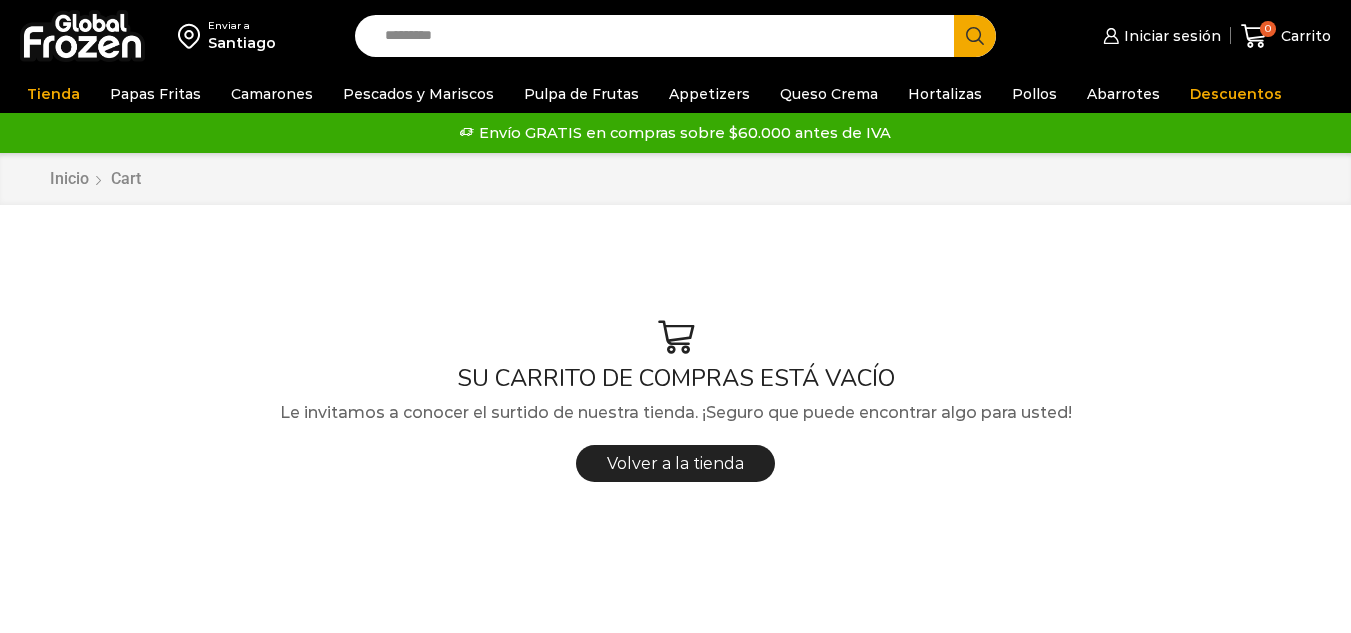 scroll, scrollTop: 0, scrollLeft: 0, axis: both 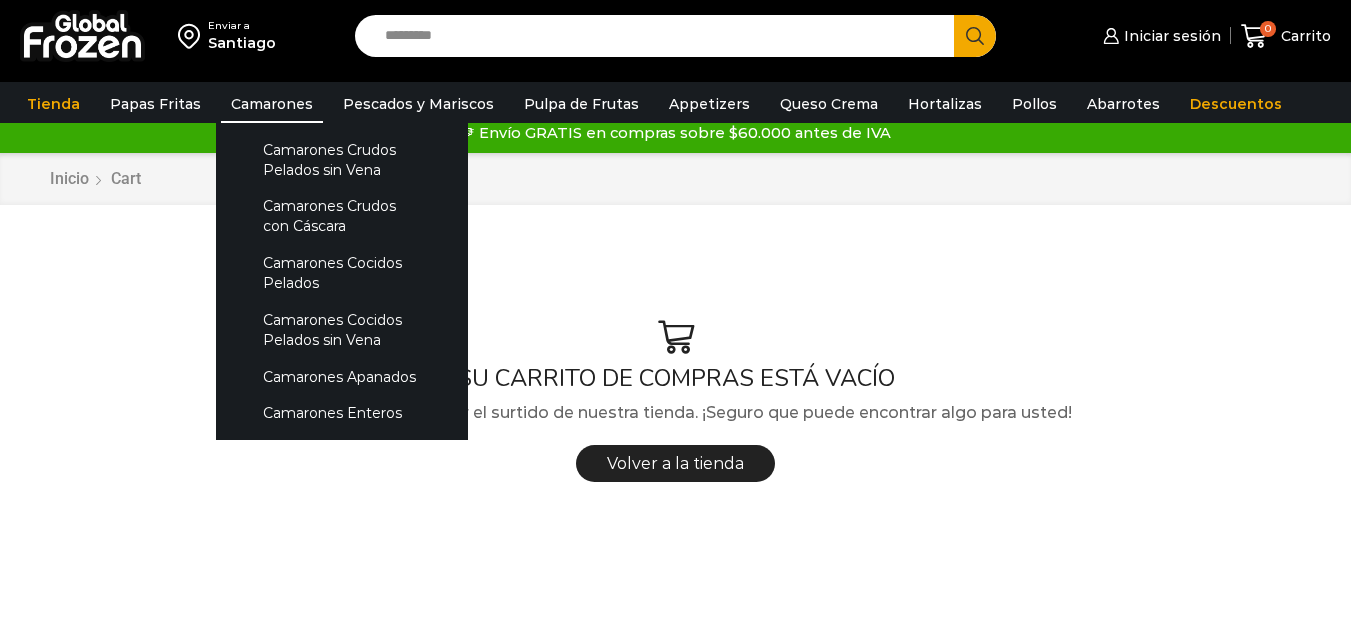 click on "Camarones" at bounding box center [272, 104] 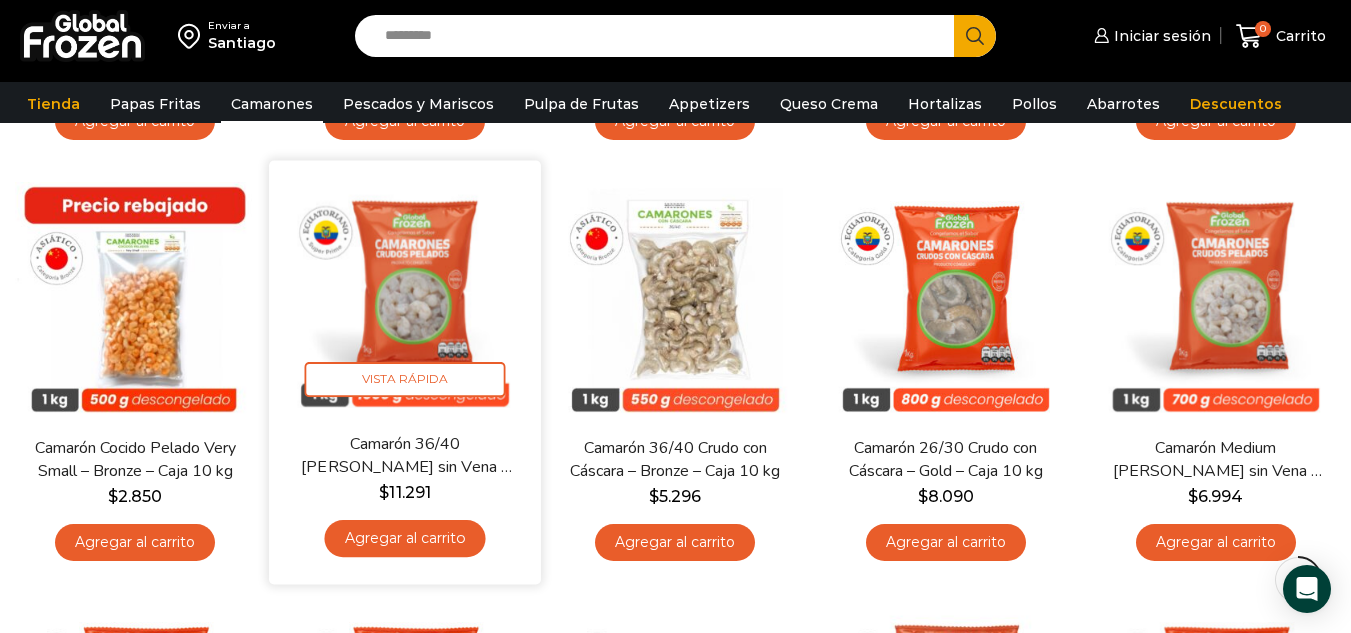 scroll, scrollTop: 600, scrollLeft: 0, axis: vertical 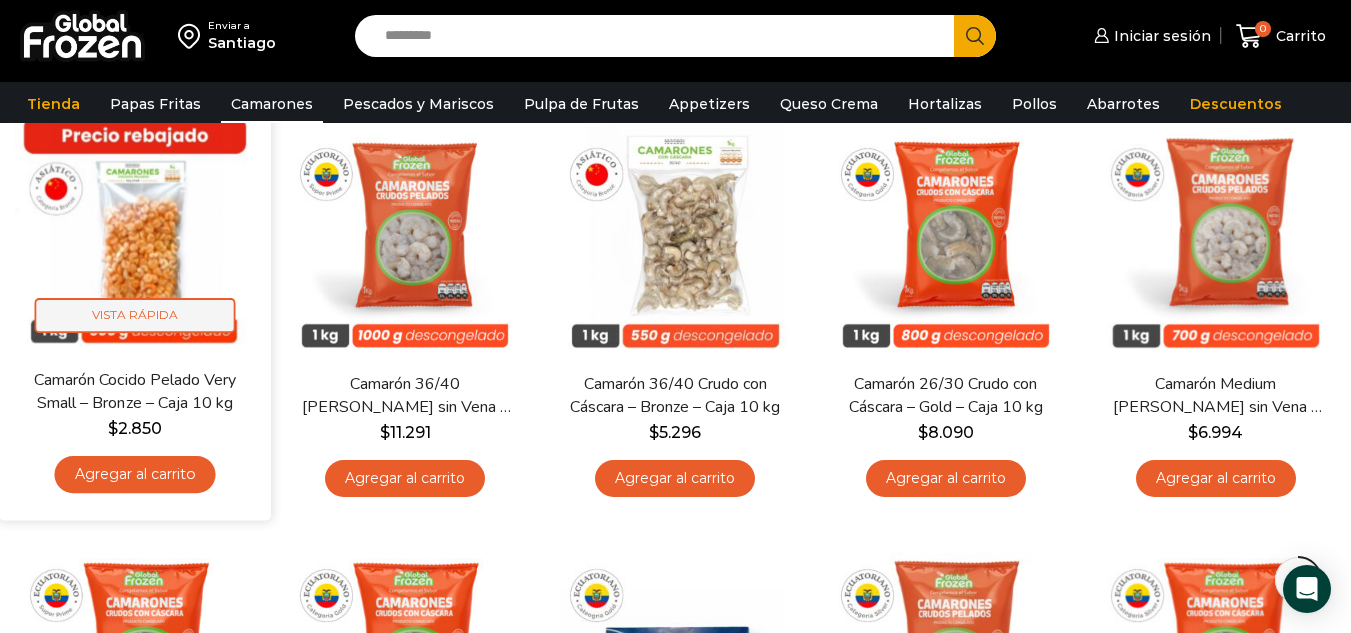 click on "Vista Rápida" at bounding box center (135, 315) 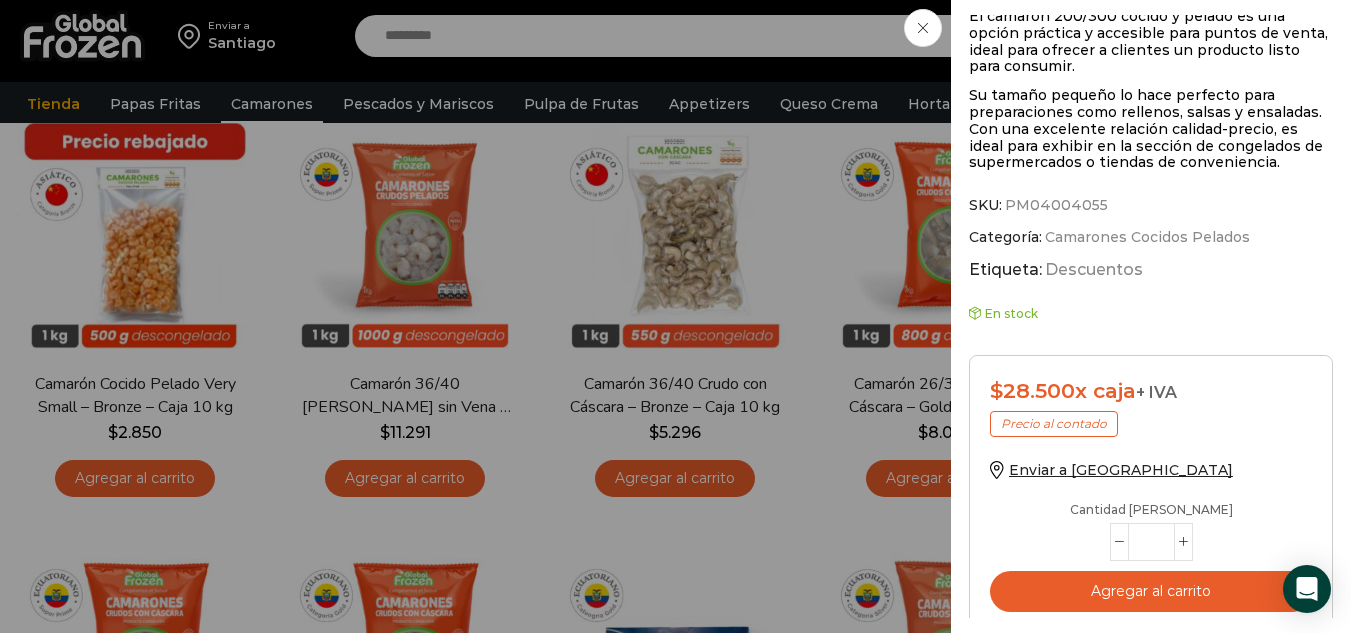 scroll, scrollTop: 600, scrollLeft: 0, axis: vertical 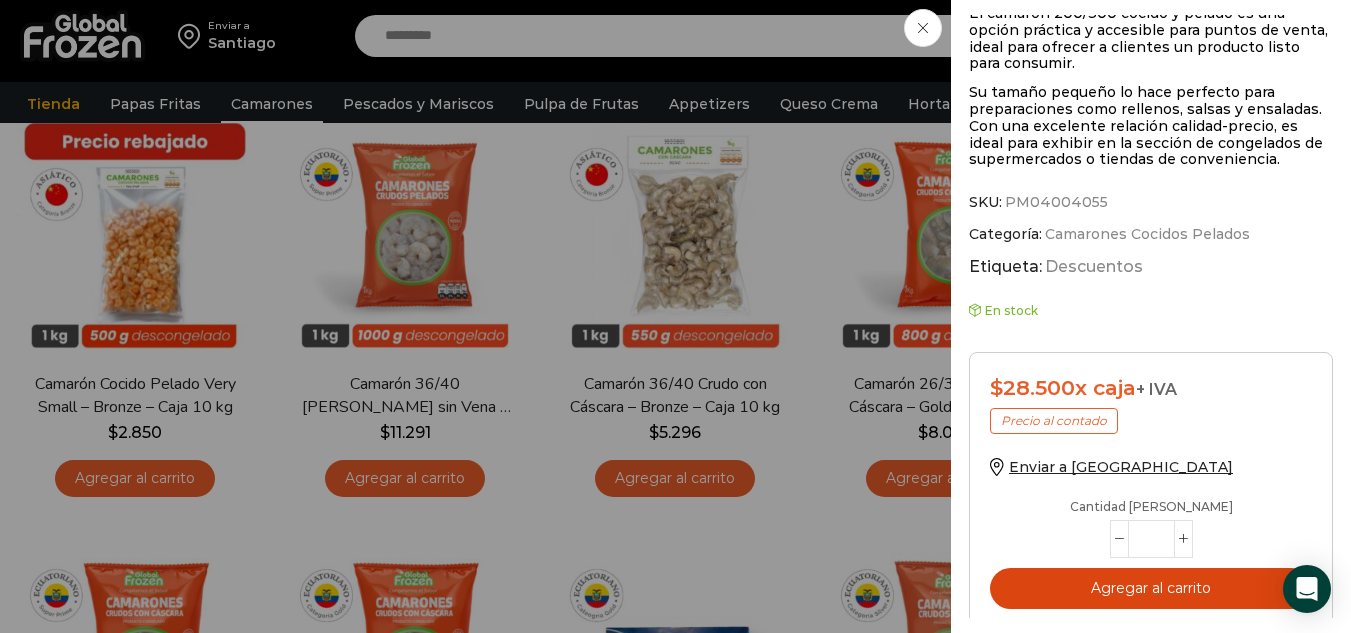 click on "Agregar al carrito" at bounding box center [1151, 588] 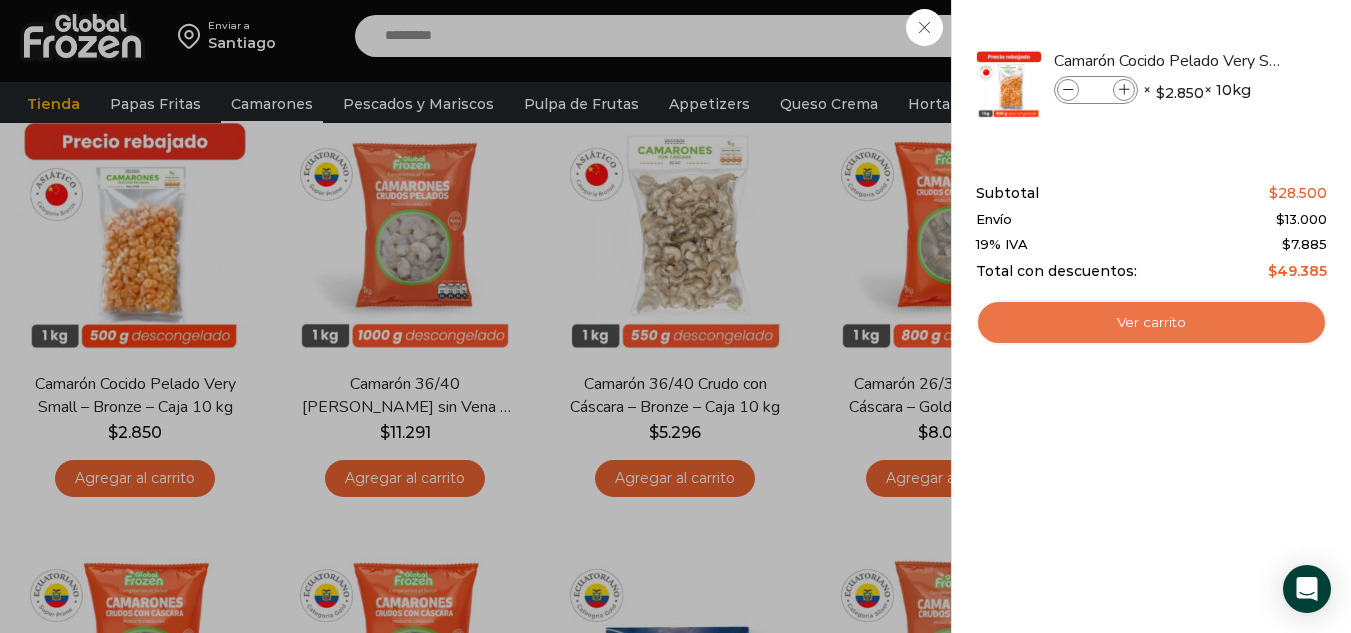 click on "Ver carrito" at bounding box center [1151, 323] 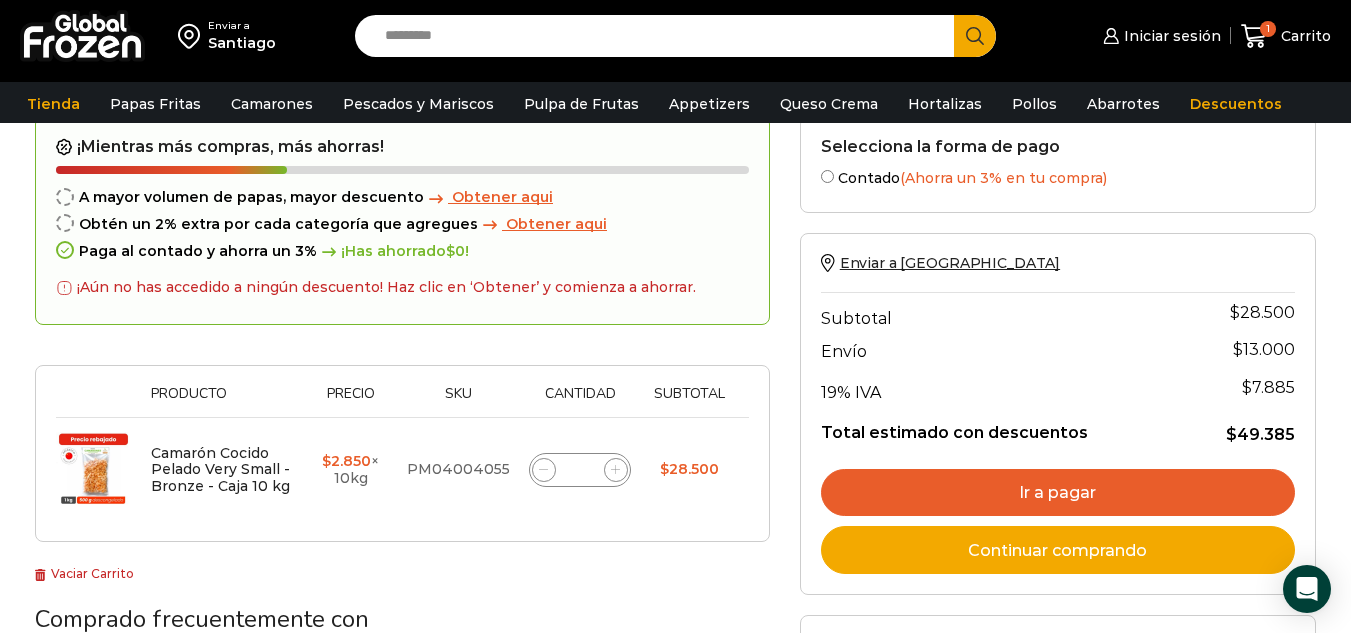 scroll, scrollTop: 100, scrollLeft: 0, axis: vertical 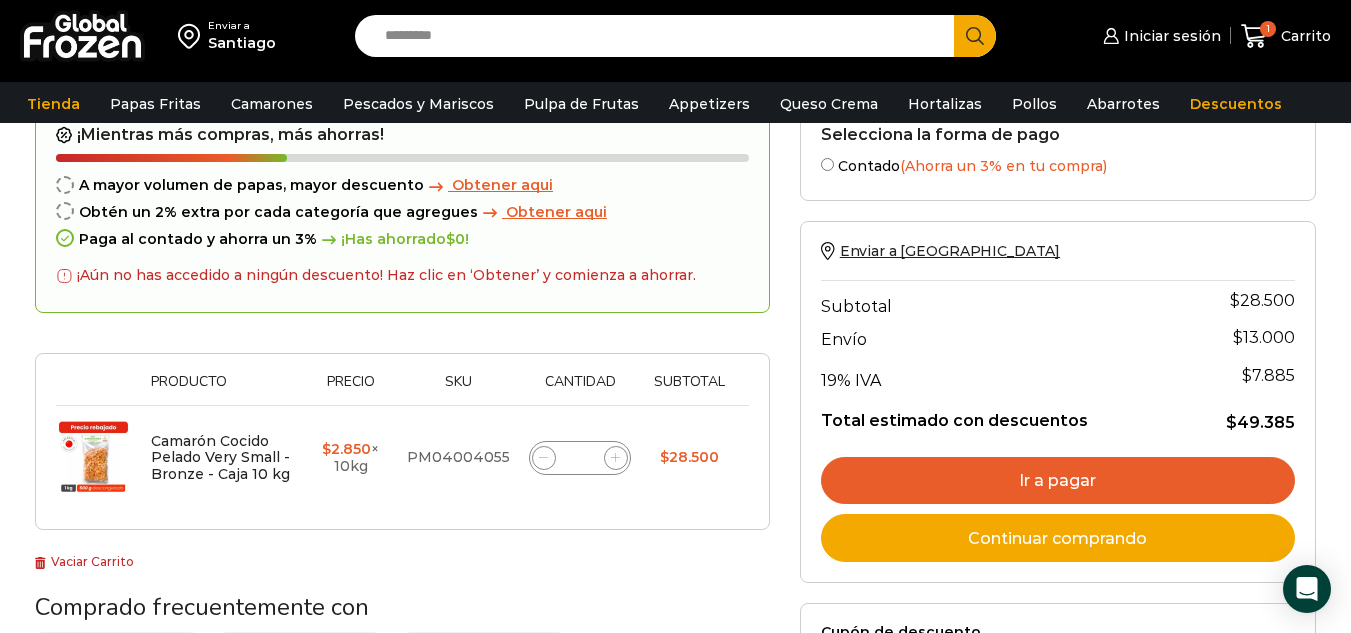 drag, startPoint x: 585, startPoint y: 463, endPoint x: 600, endPoint y: 463, distance: 15 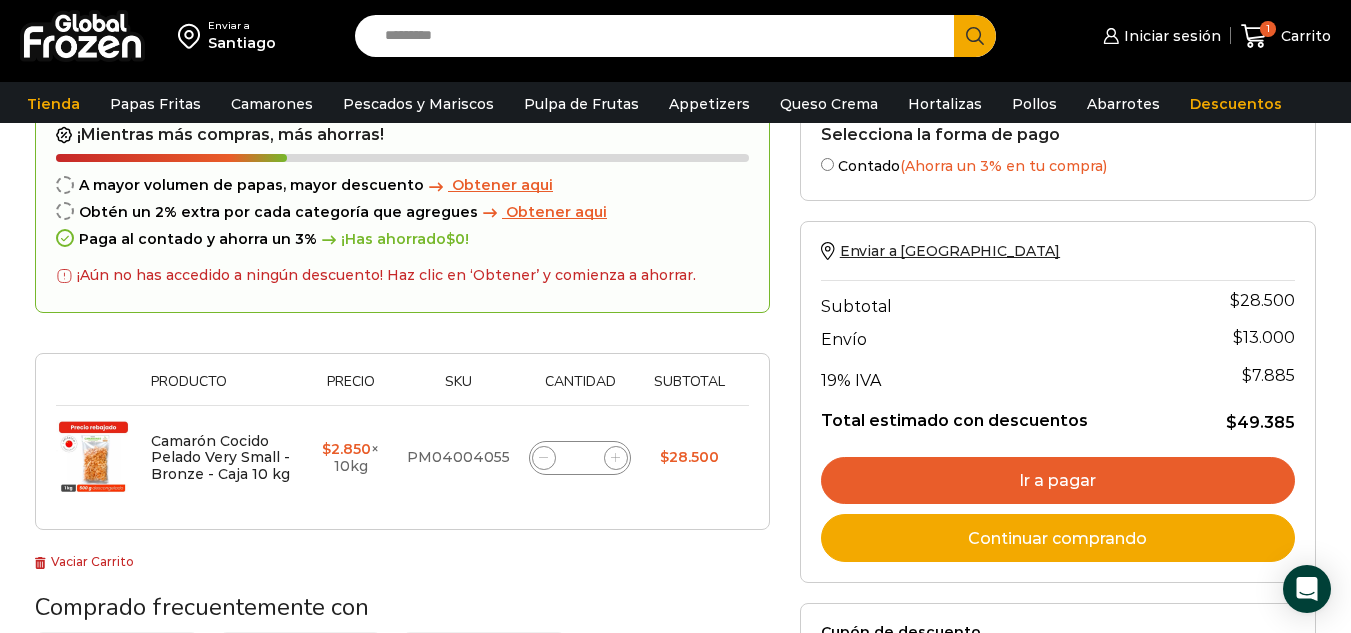 scroll, scrollTop: 0, scrollLeft: 0, axis: both 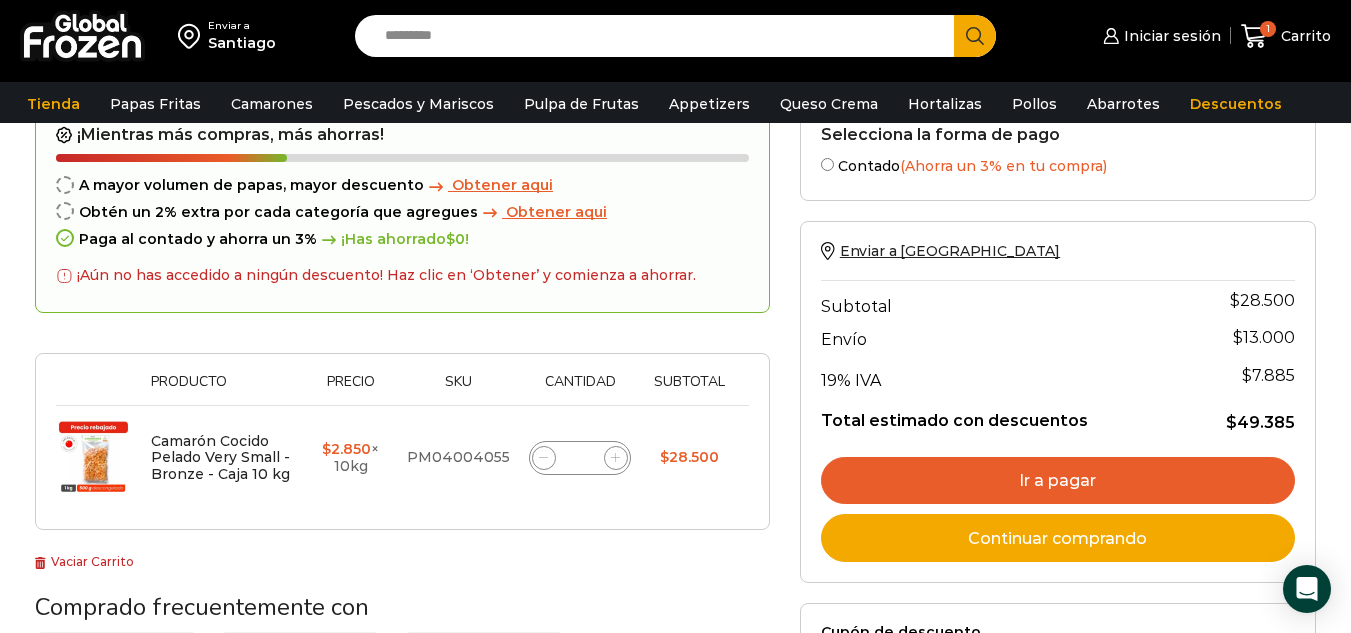 type on "*" 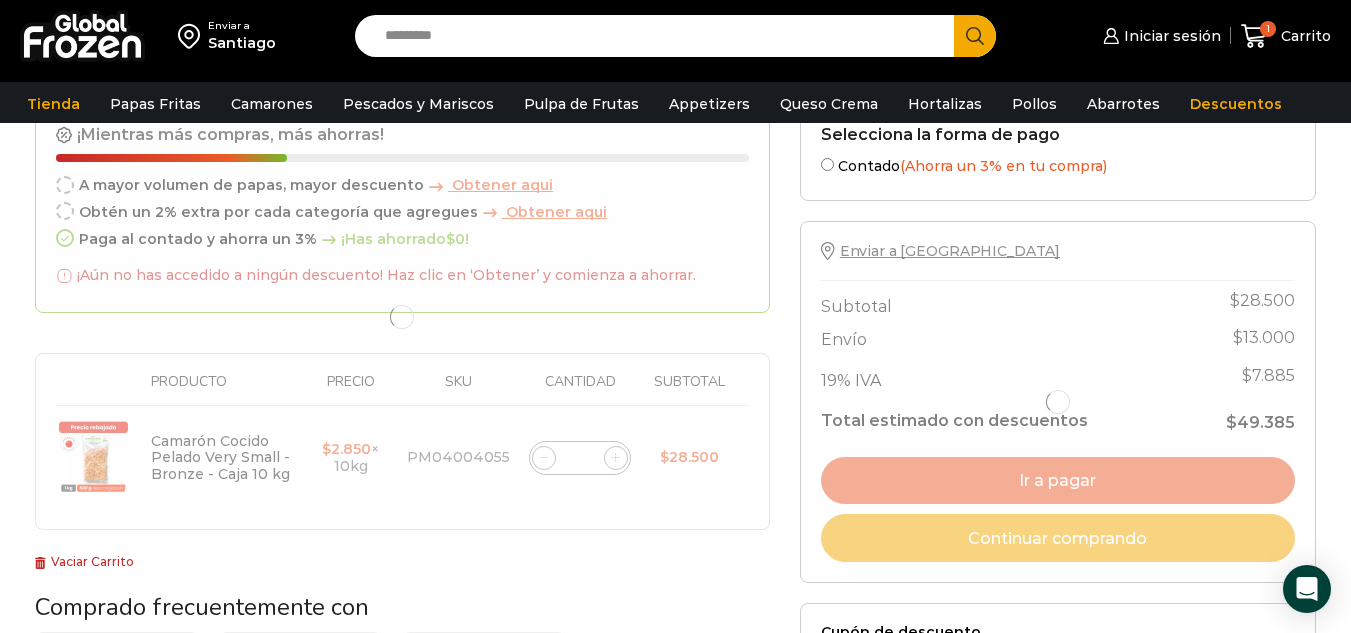 type on "**" 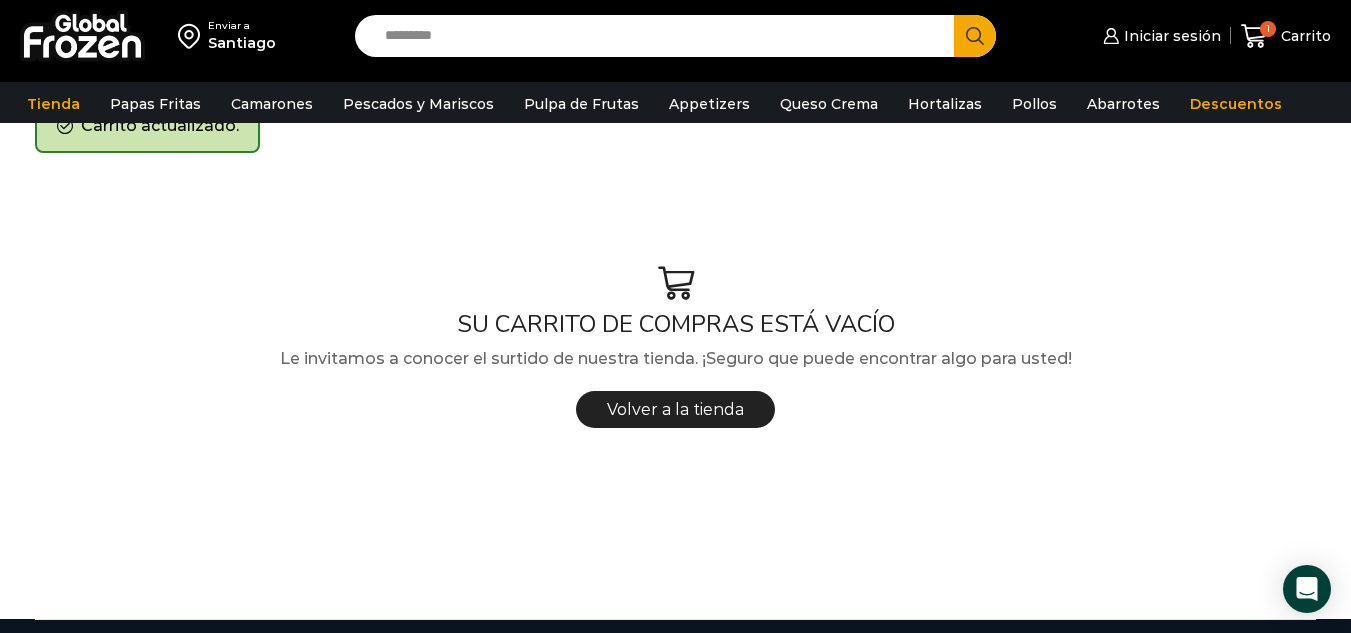 scroll, scrollTop: 103, scrollLeft: 0, axis: vertical 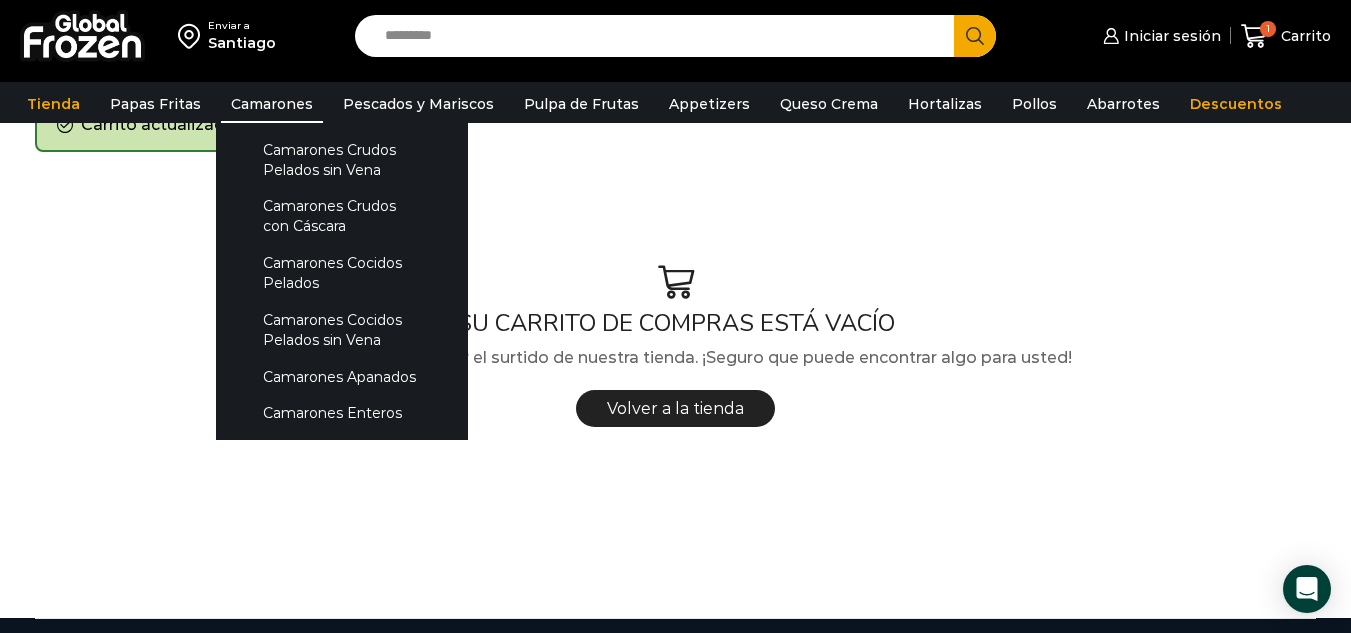 click on "Camarones" at bounding box center [272, 104] 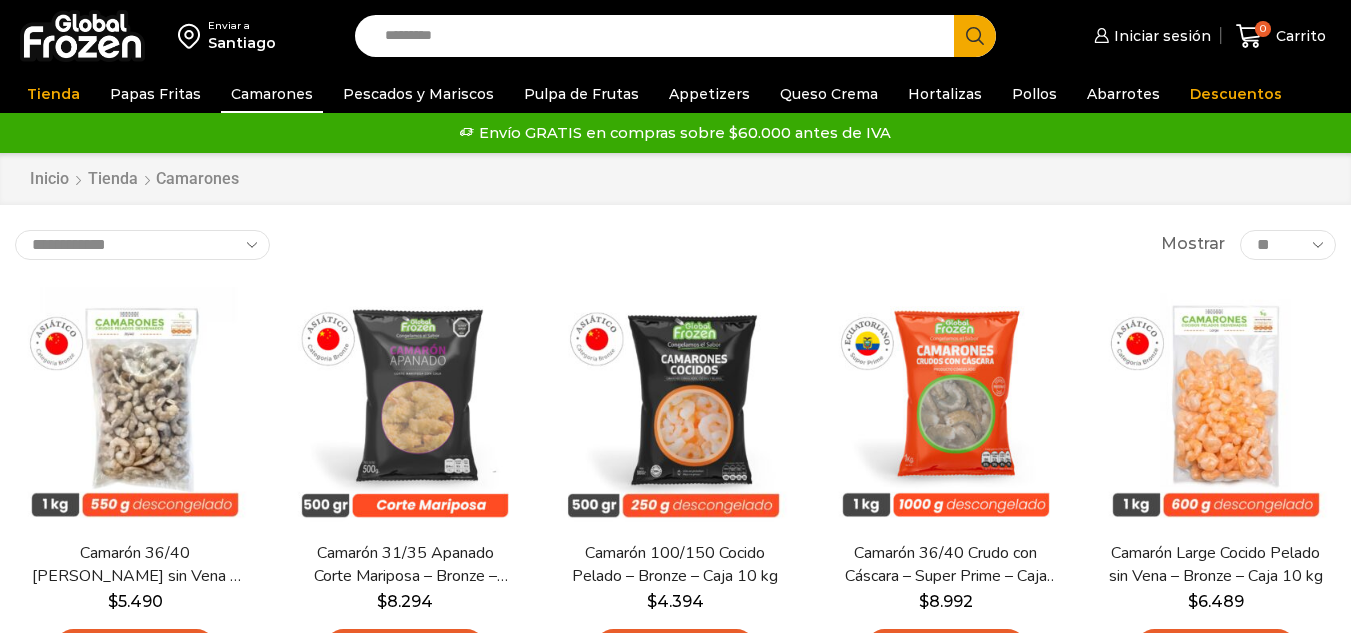 scroll, scrollTop: 0, scrollLeft: 0, axis: both 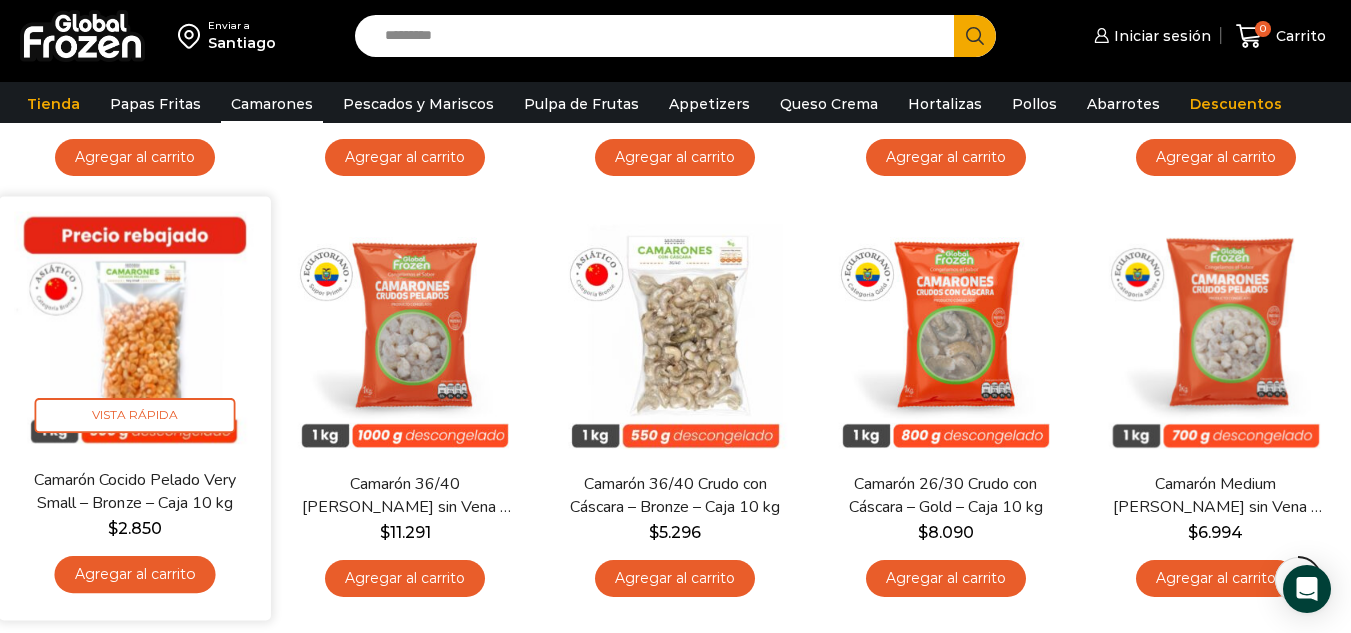 click at bounding box center [135, 332] 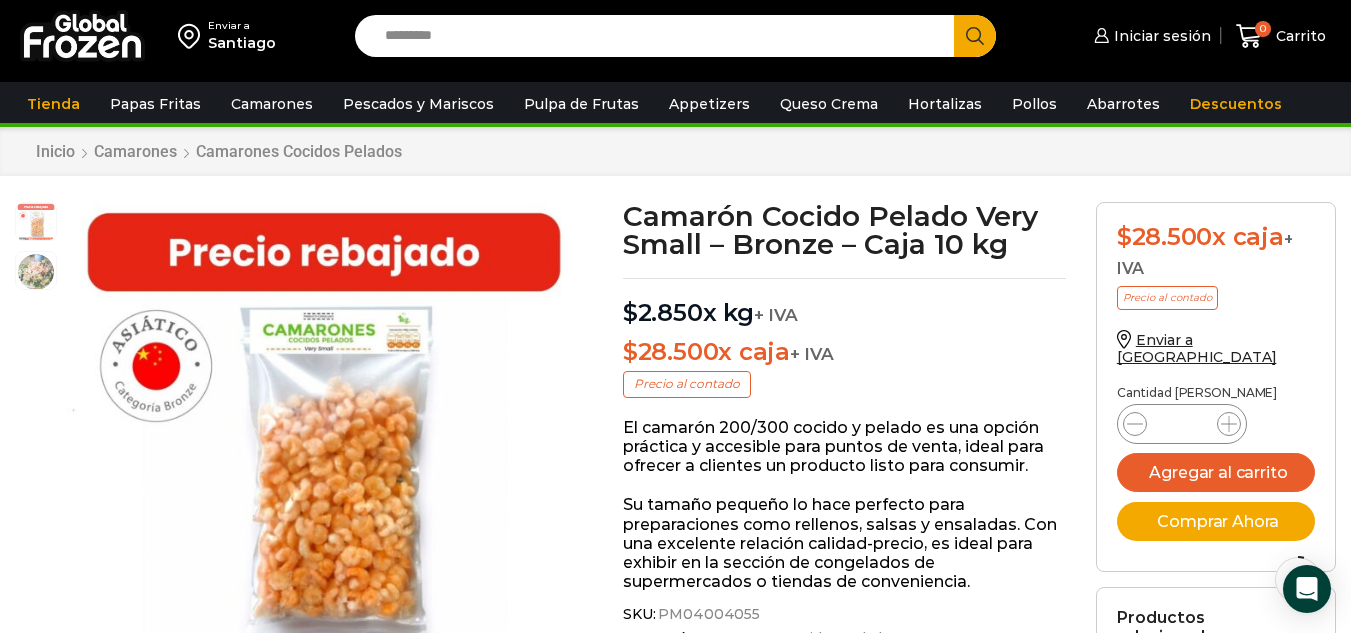 scroll, scrollTop: 100, scrollLeft: 0, axis: vertical 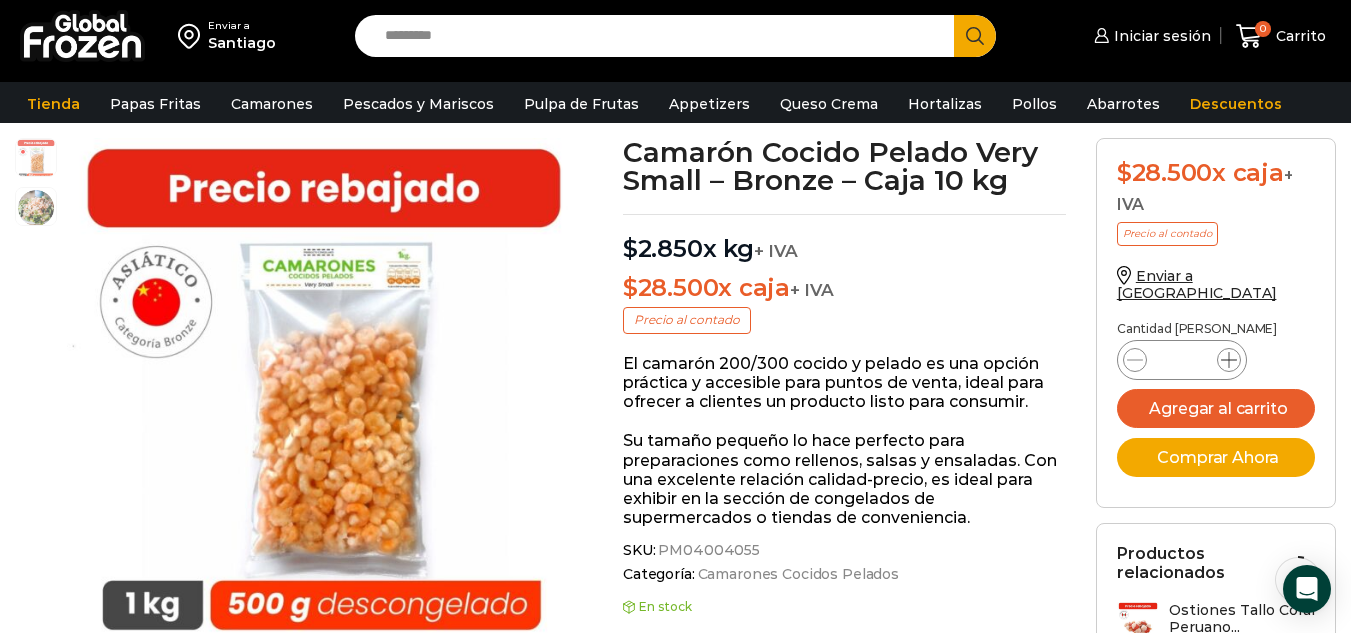 click 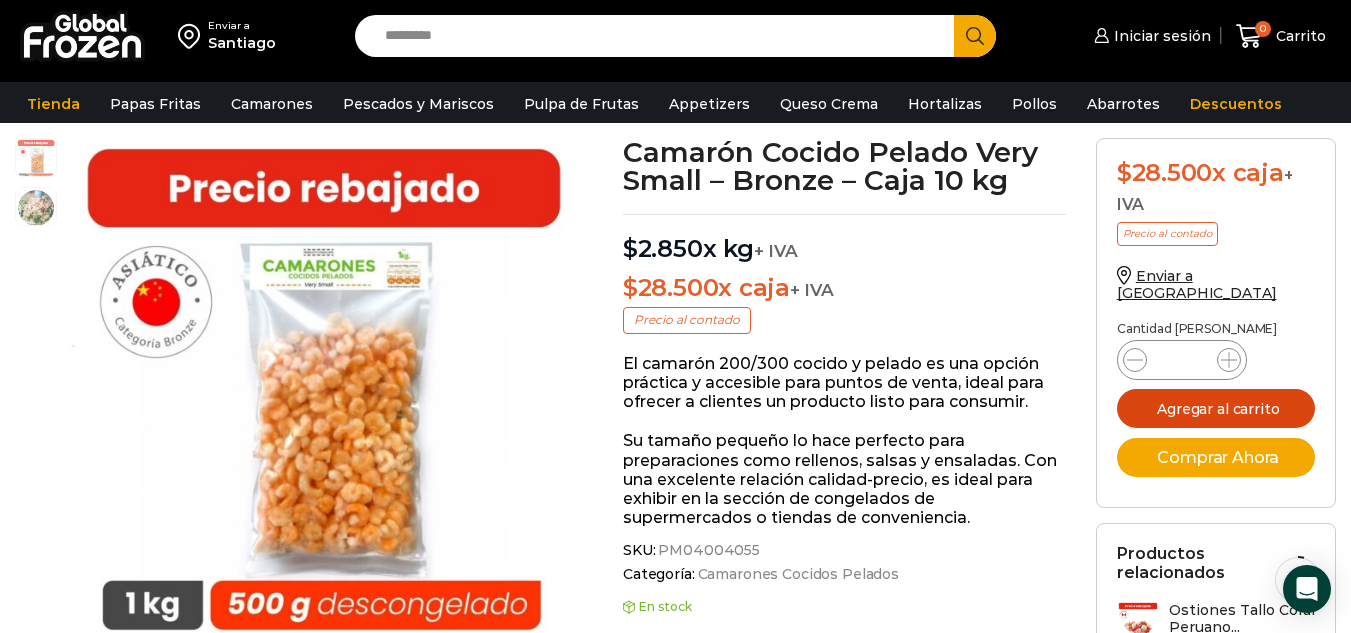 click on "Agregar al carrito" at bounding box center (1216, 408) 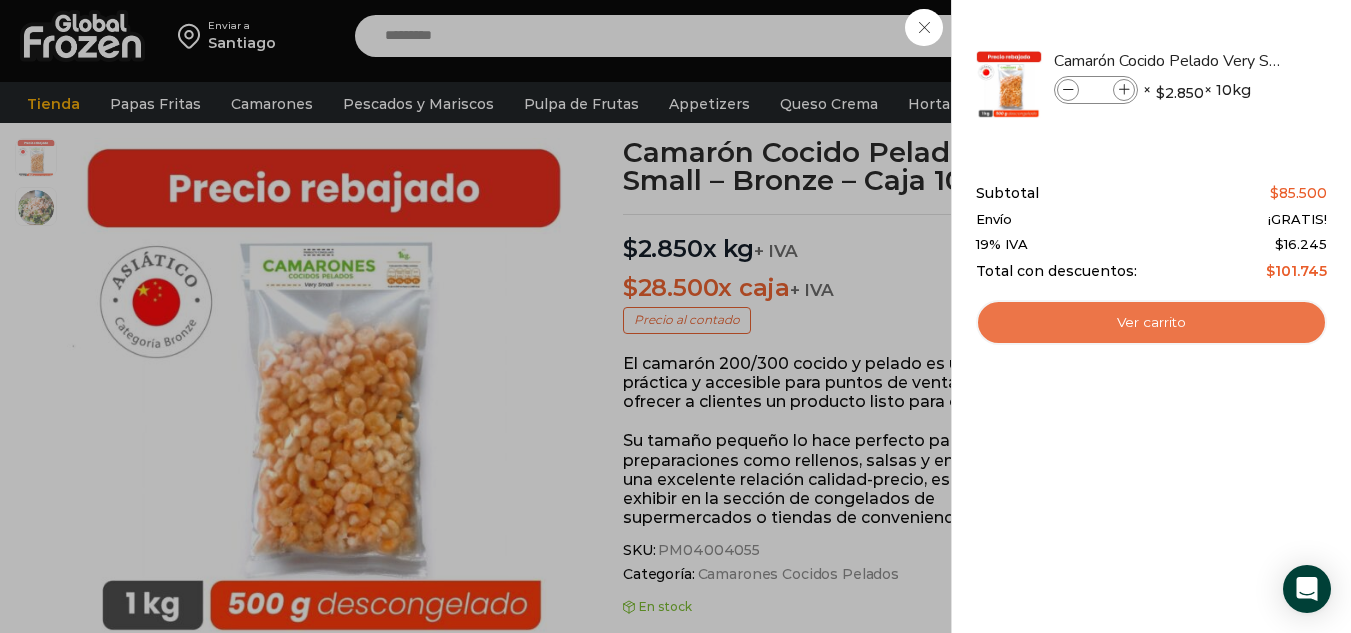 click on "Ver carrito" at bounding box center (1151, 323) 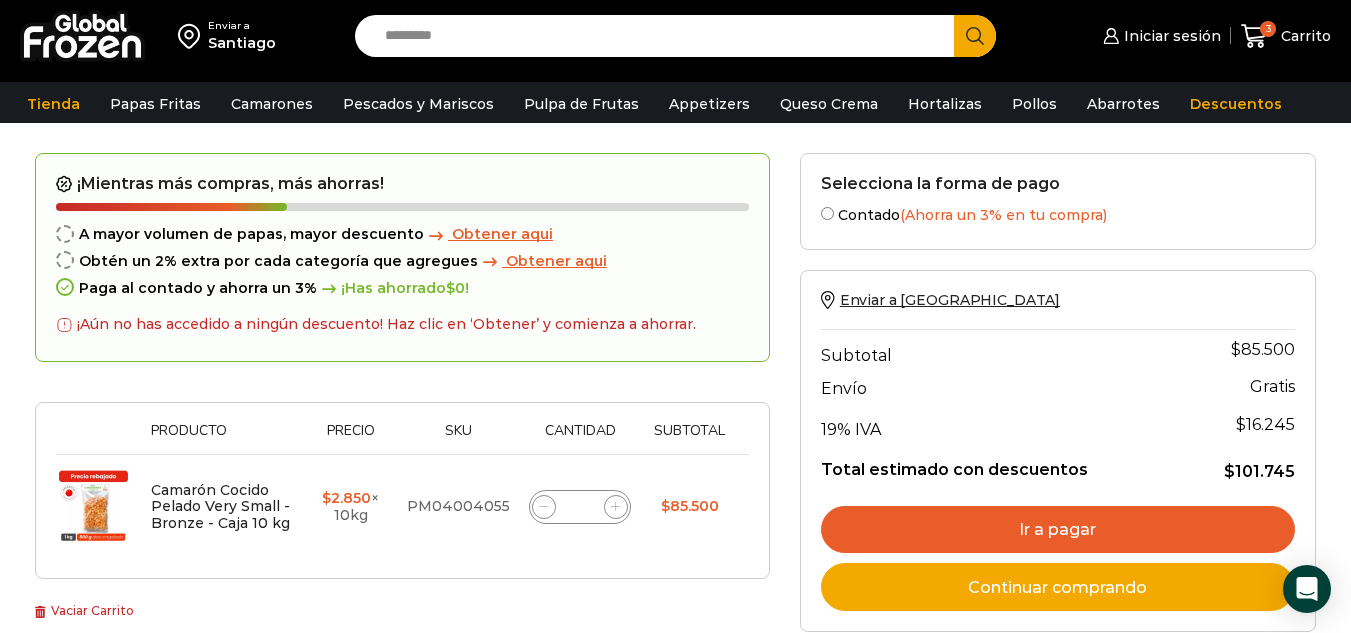 scroll, scrollTop: 100, scrollLeft: 0, axis: vertical 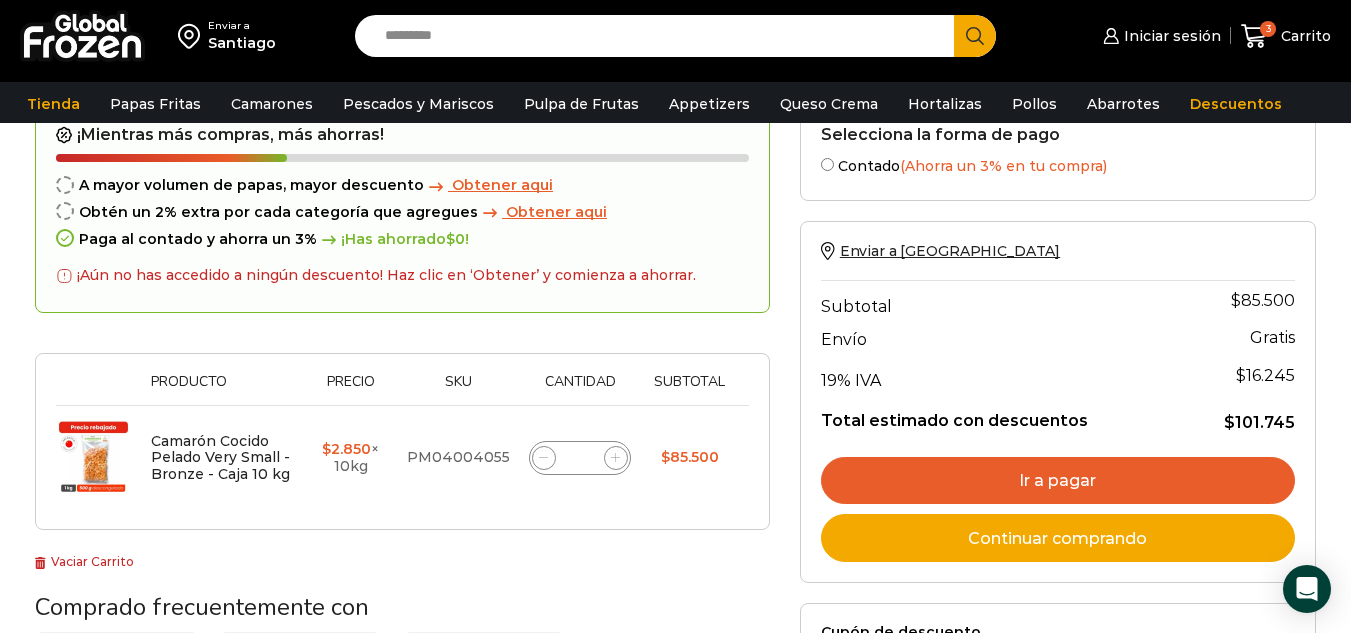 click on "Camarón Cocido Pelado Very Small - Bronze - Caja 10 kg cantidad
*" at bounding box center (580, 458) 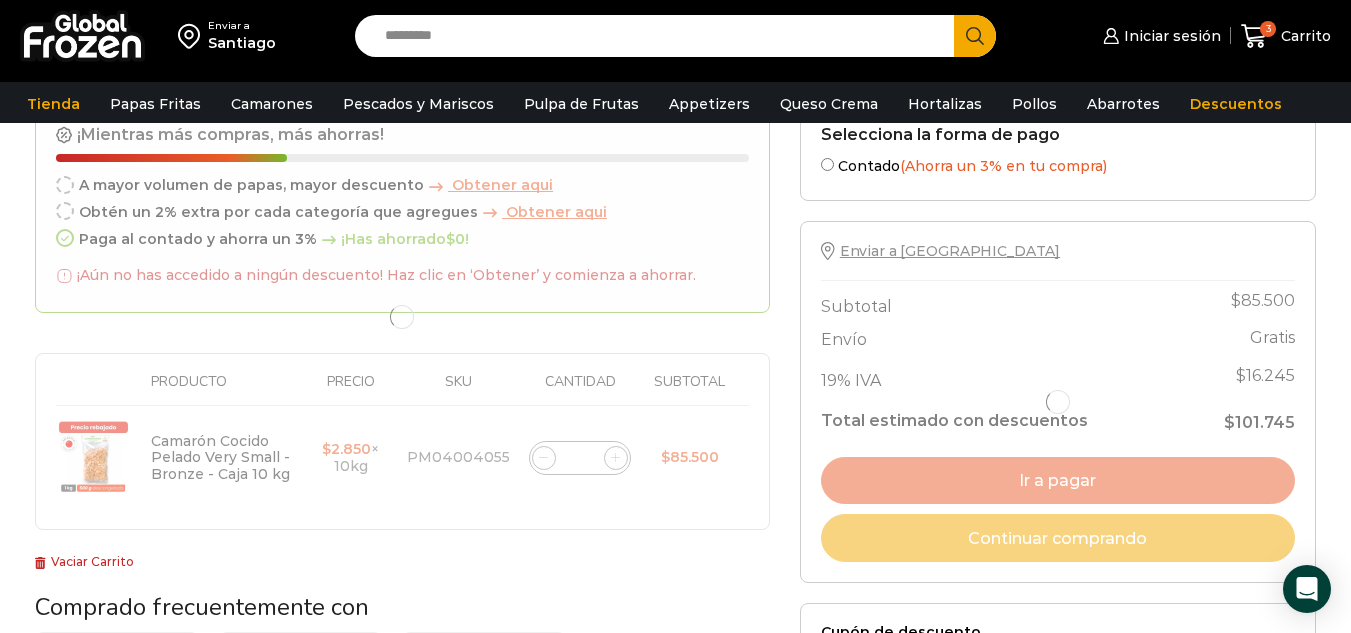 type on "***" 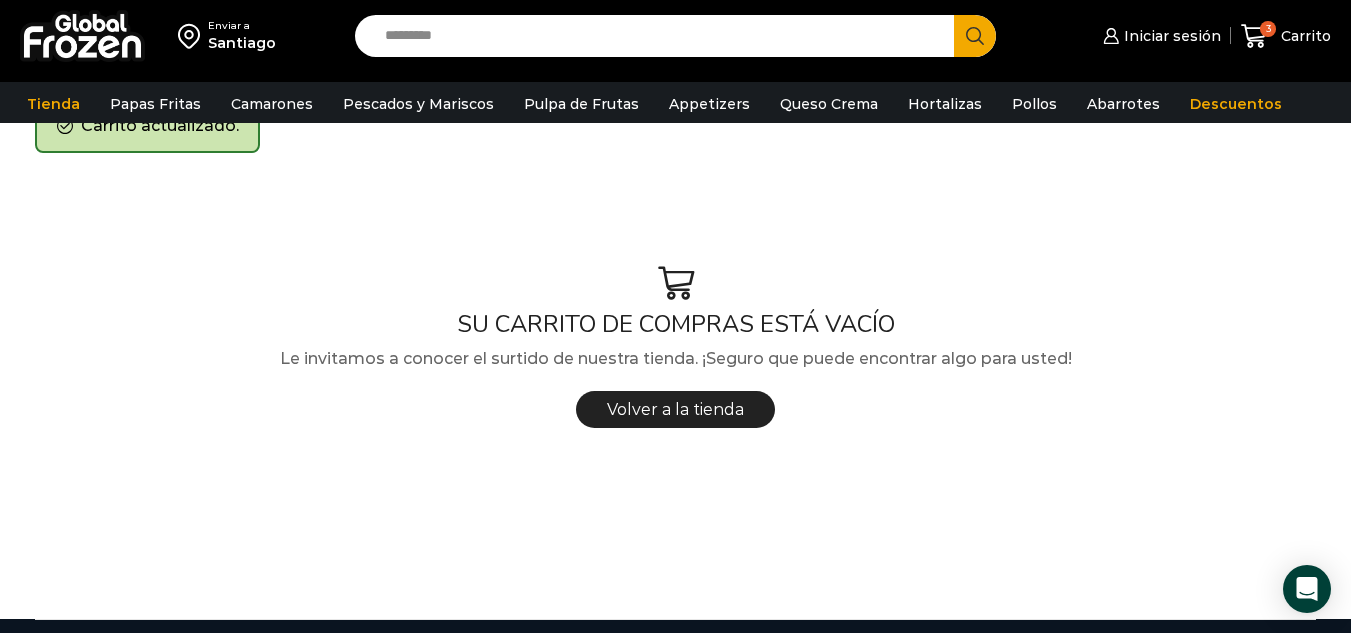 scroll, scrollTop: 103, scrollLeft: 0, axis: vertical 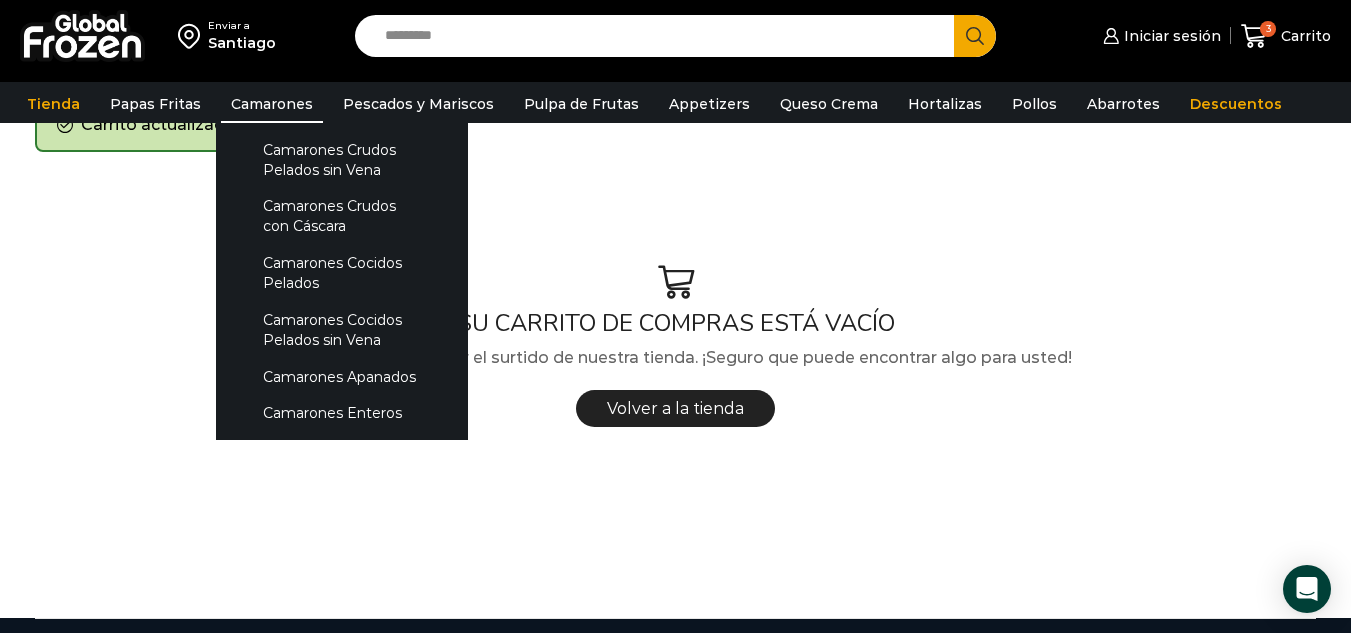 click on "Camarones" at bounding box center [272, 104] 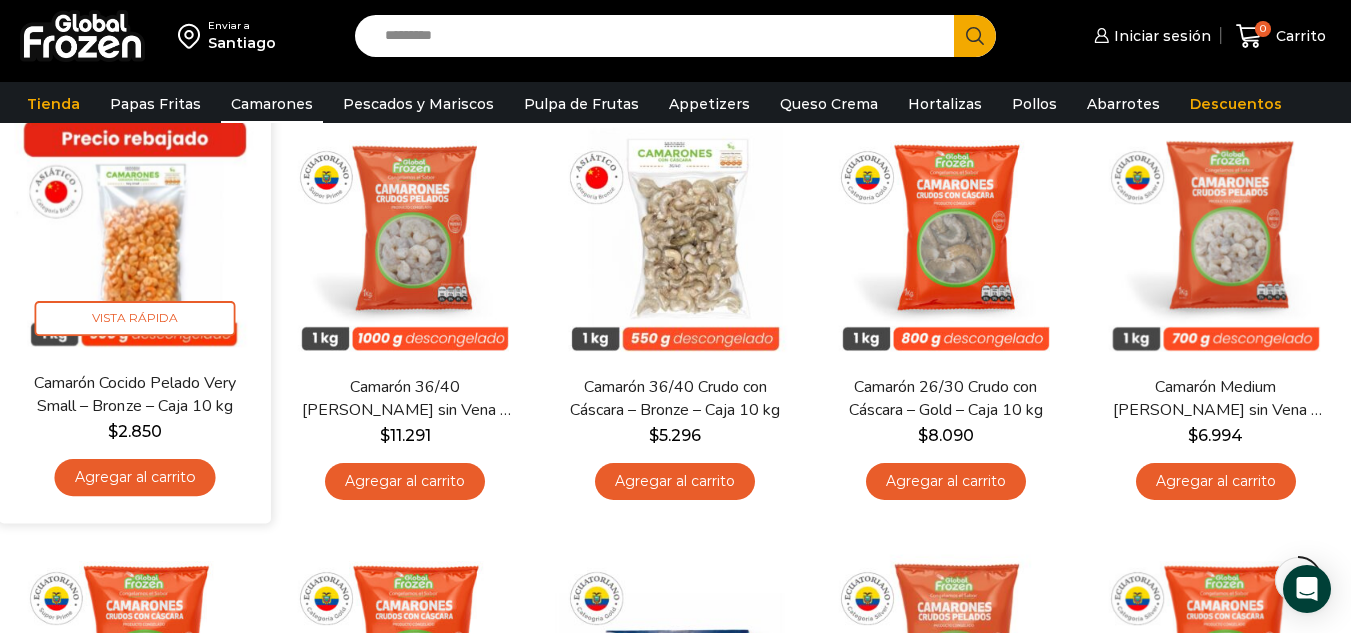 scroll, scrollTop: 700, scrollLeft: 0, axis: vertical 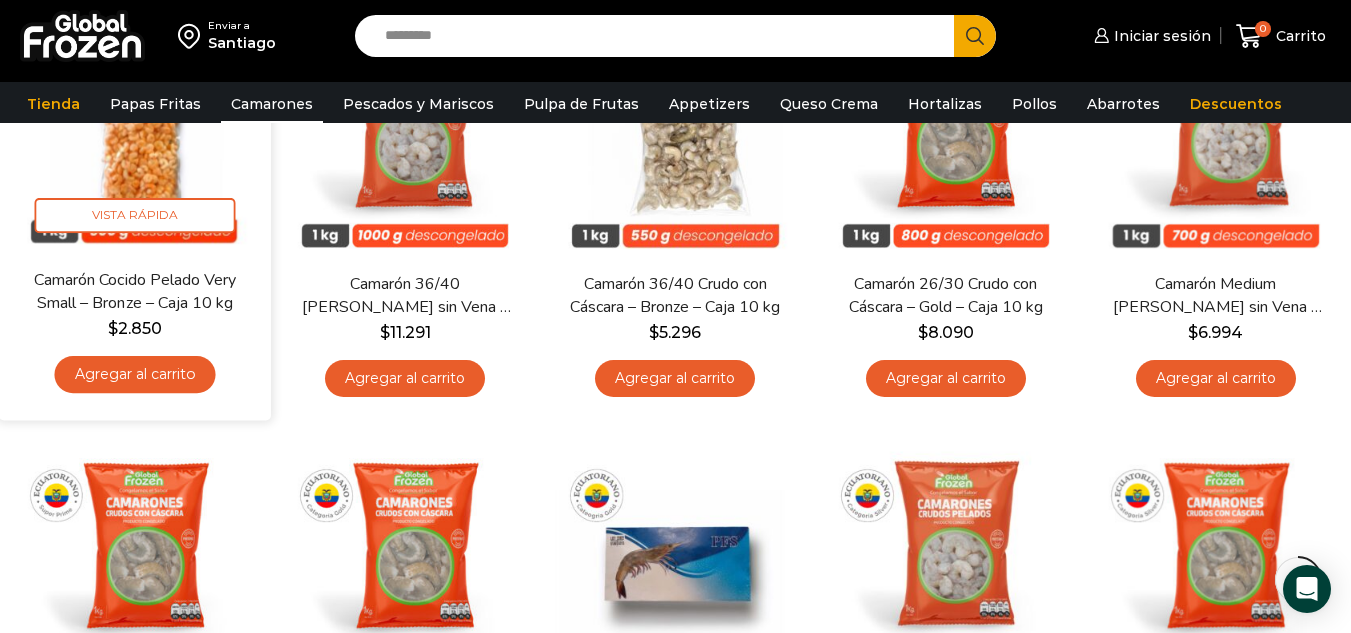 click on "Agregar al carrito" at bounding box center [135, 374] 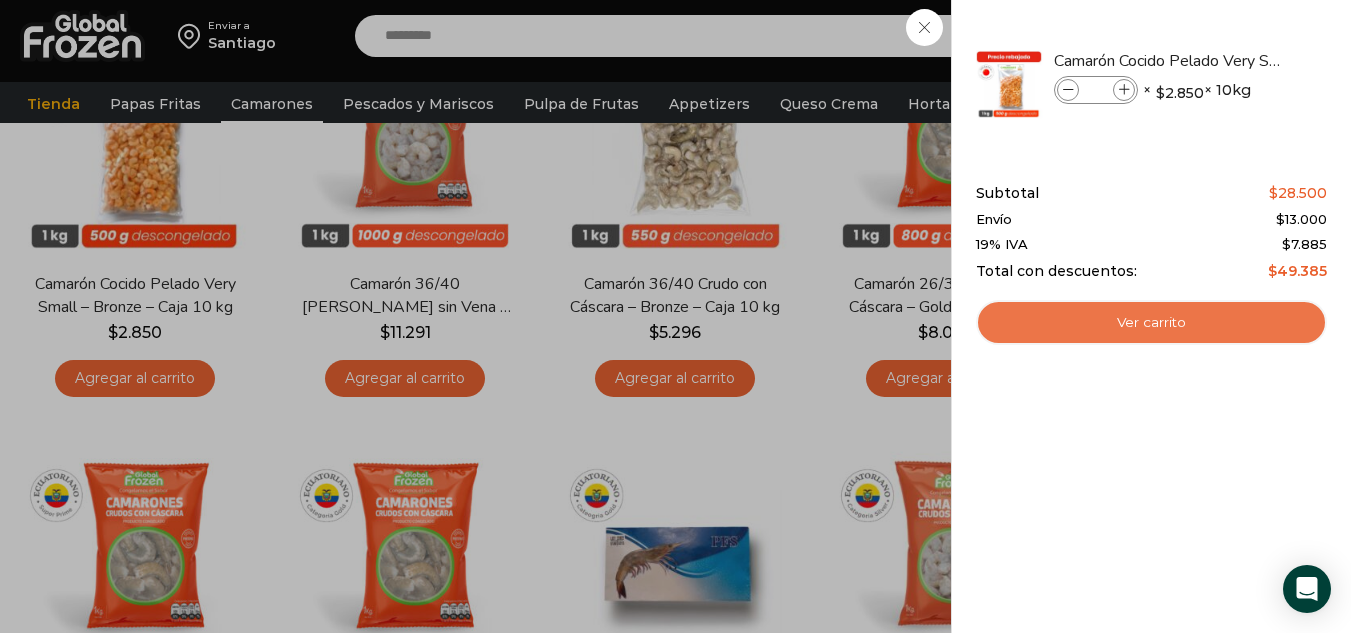 click on "Ver carrito" at bounding box center (1151, 323) 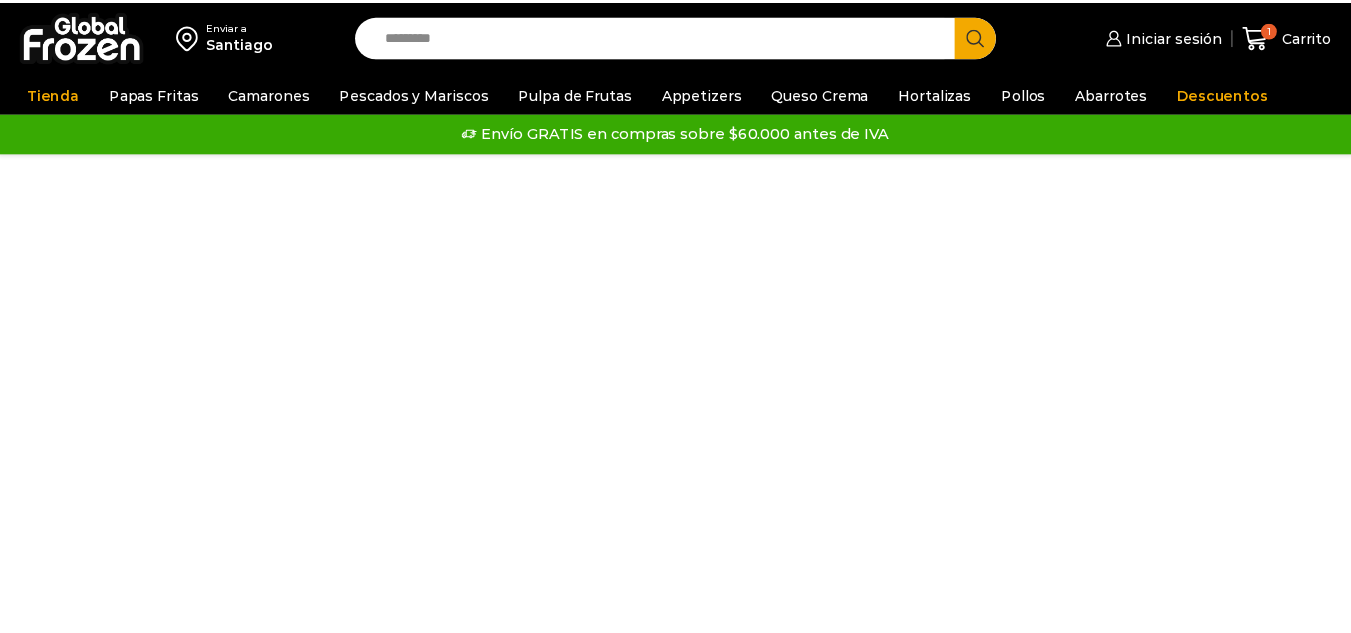 scroll, scrollTop: 0, scrollLeft: 0, axis: both 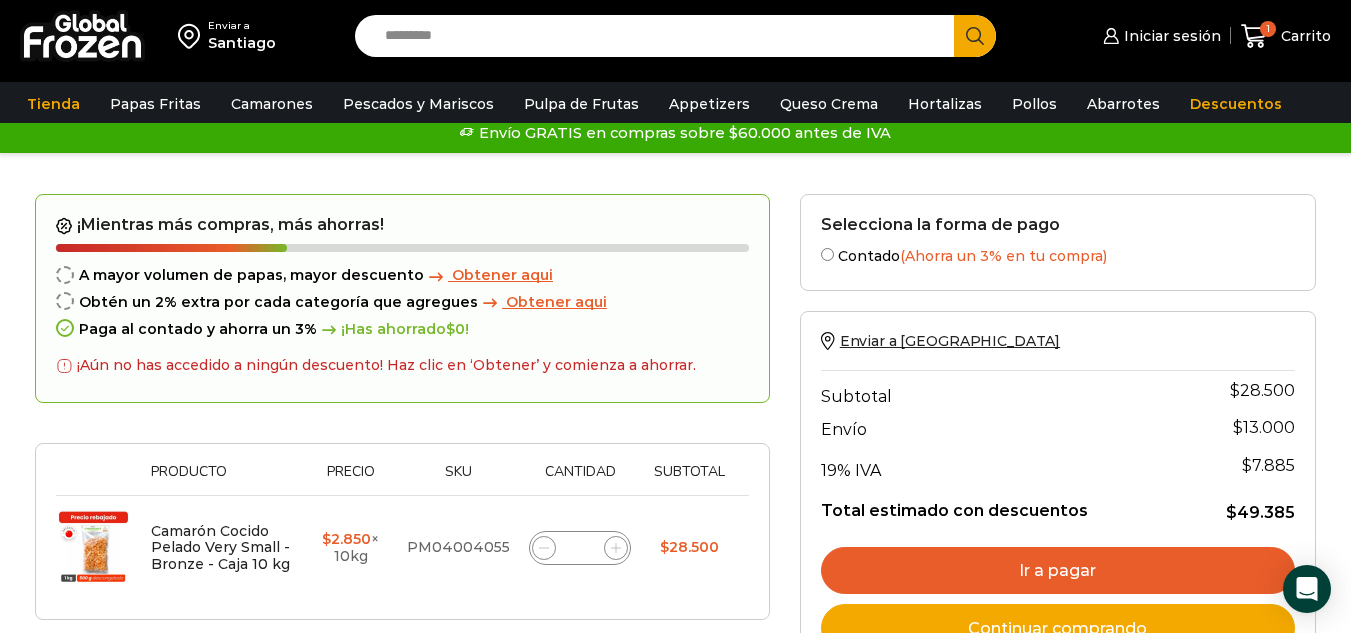 click on "*" at bounding box center (580, 548) 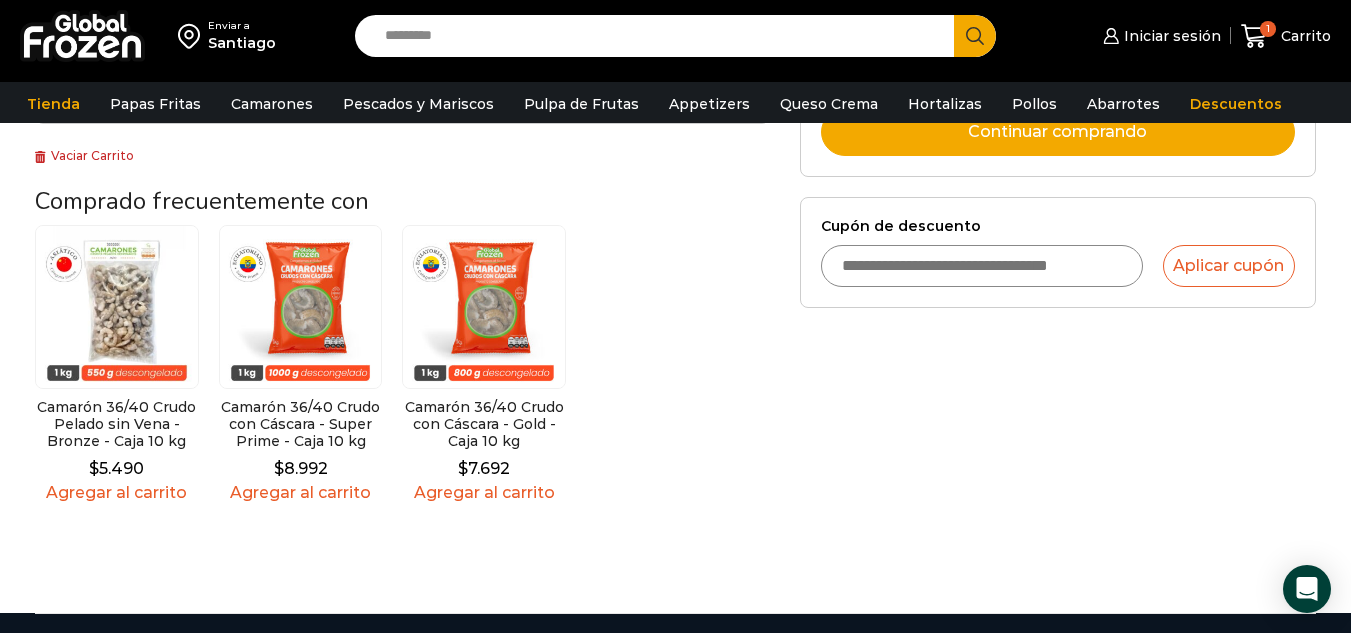 scroll, scrollTop: 493, scrollLeft: 0, axis: vertical 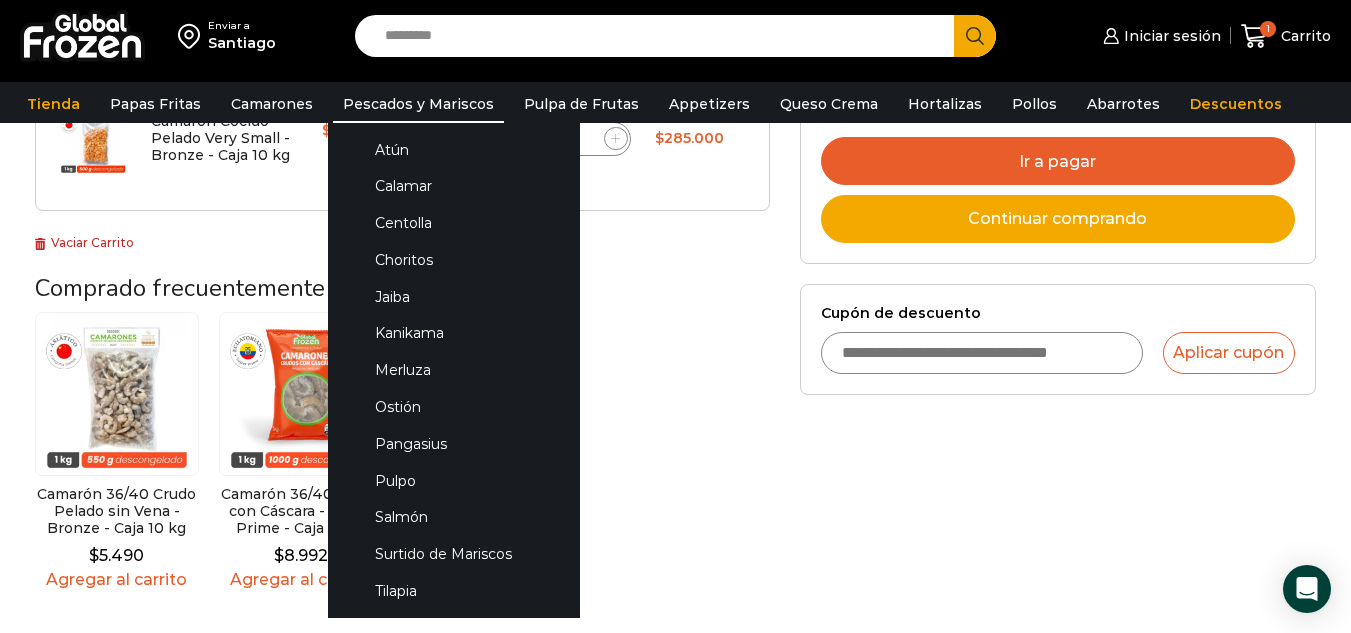 click on "Pescados y Mariscos" at bounding box center (418, 104) 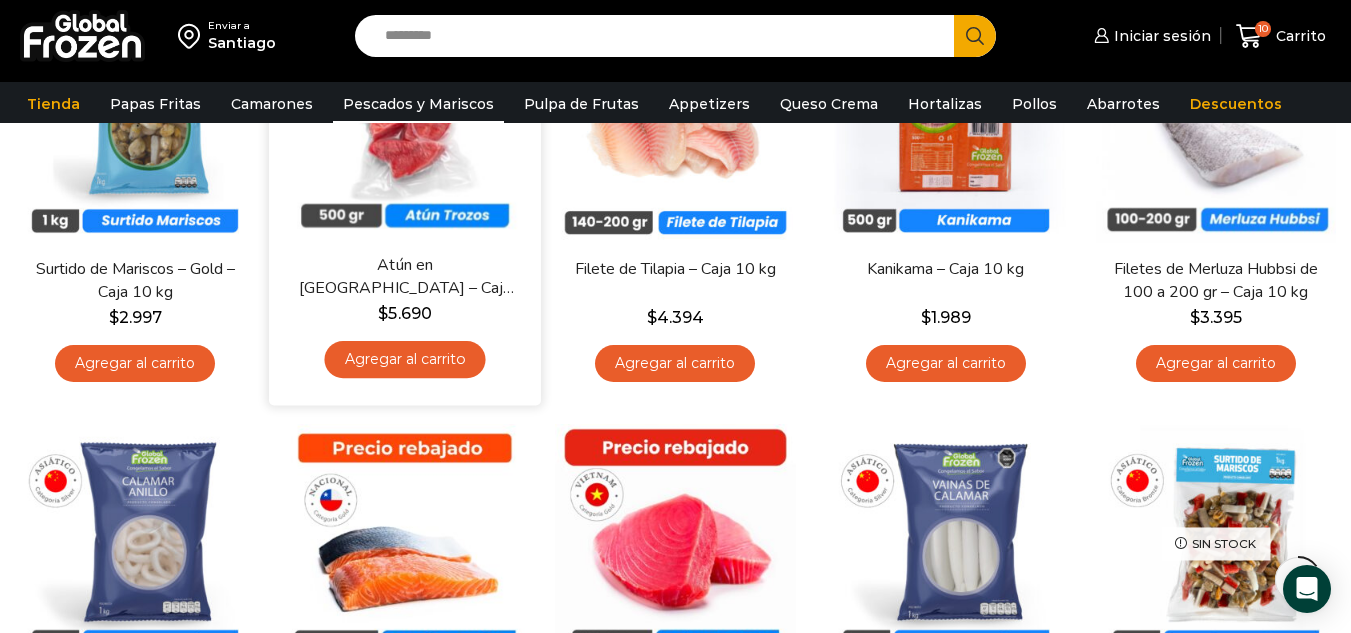 scroll, scrollTop: 200, scrollLeft: 0, axis: vertical 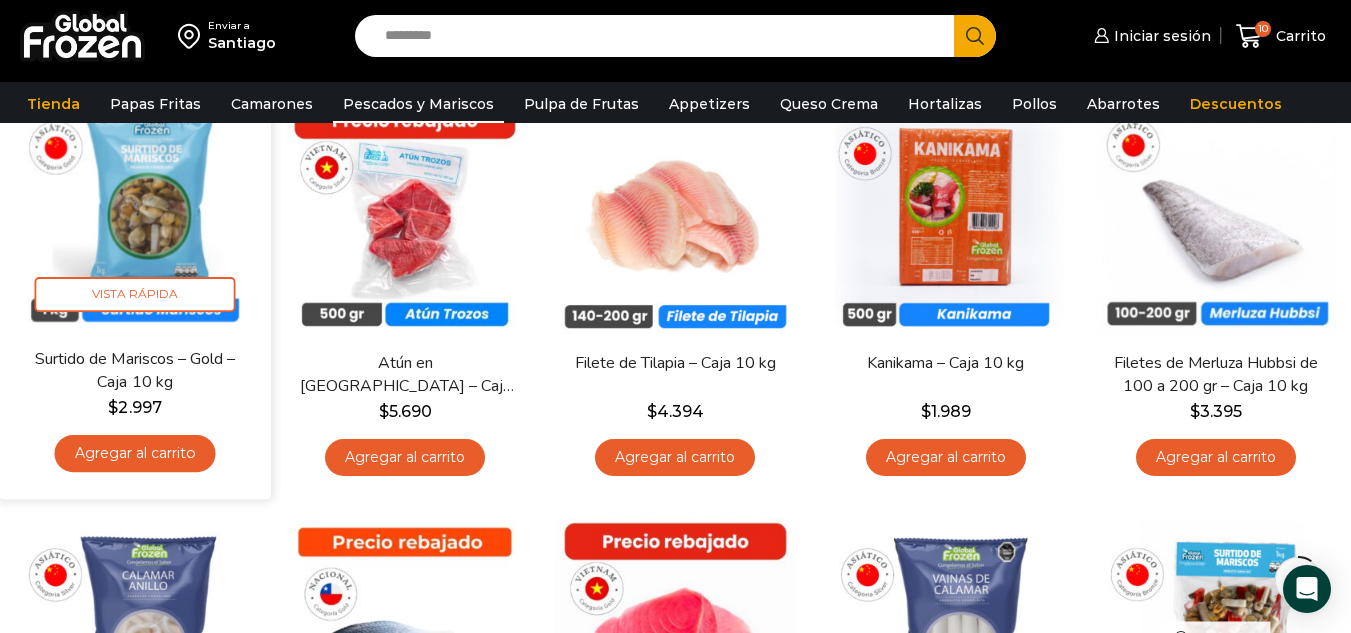 click on "Agregar al carrito" at bounding box center (135, 453) 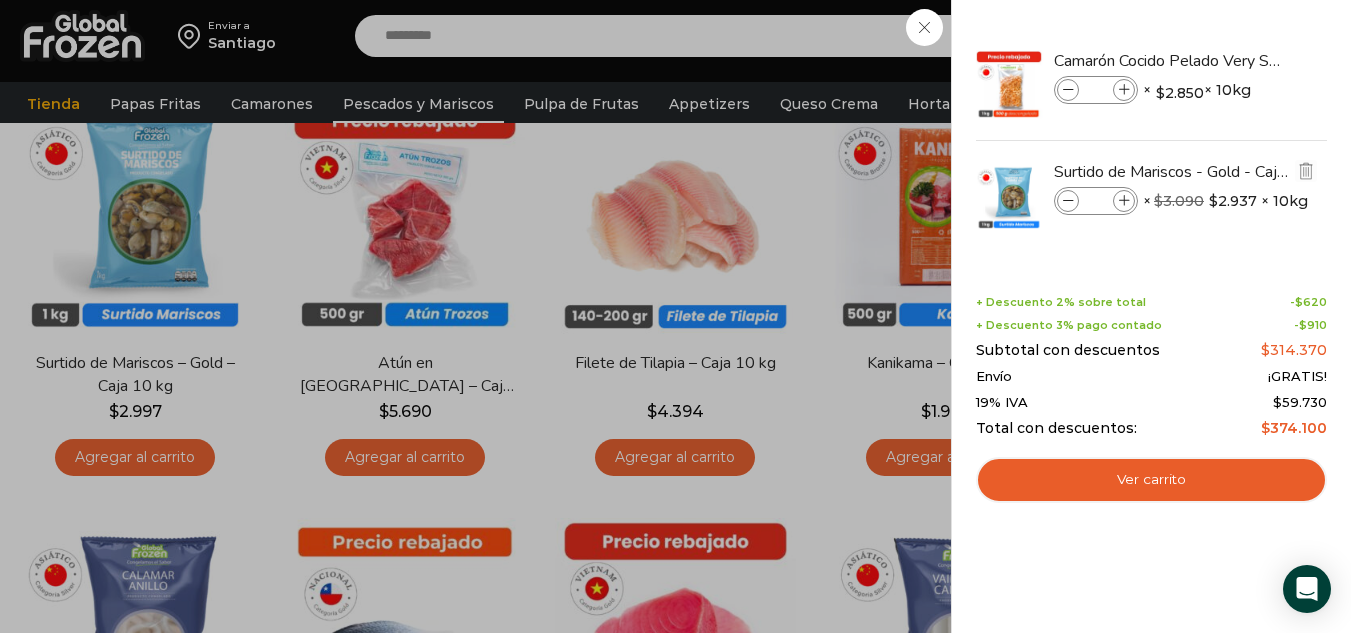click at bounding box center [1124, 201] 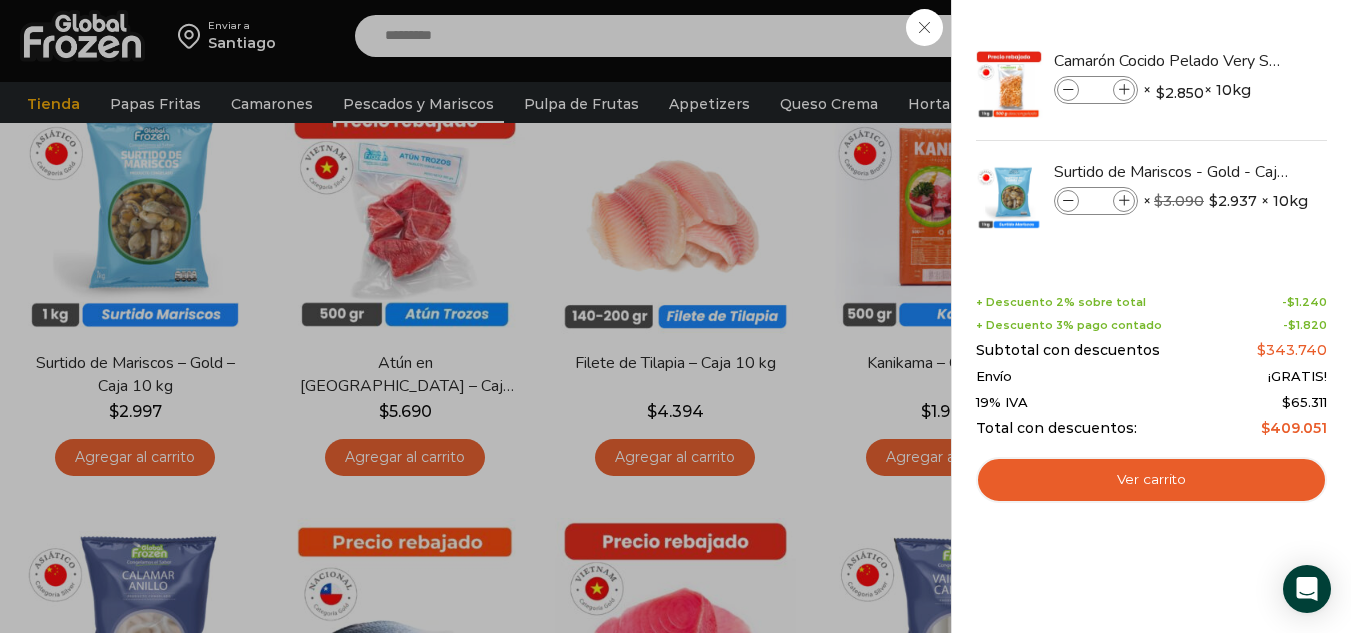 click on "12
Carrito
12
12
Shopping Cart" at bounding box center (1281, 36) 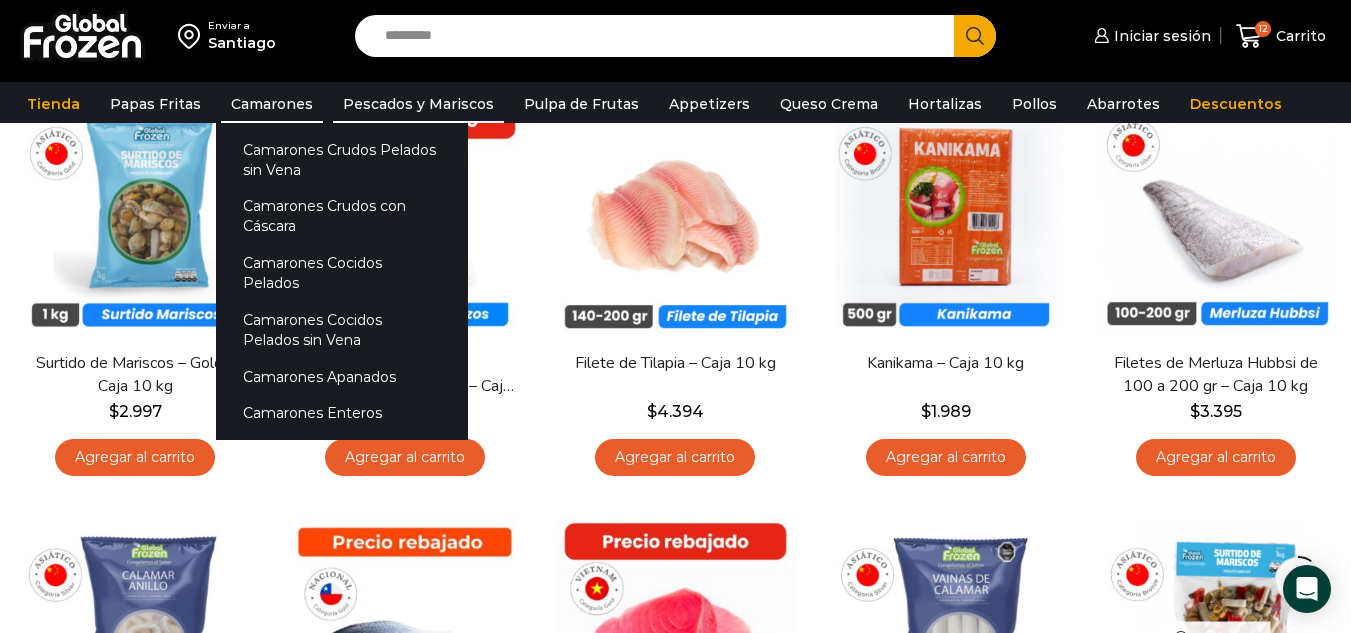 click on "Camarones" at bounding box center (272, 104) 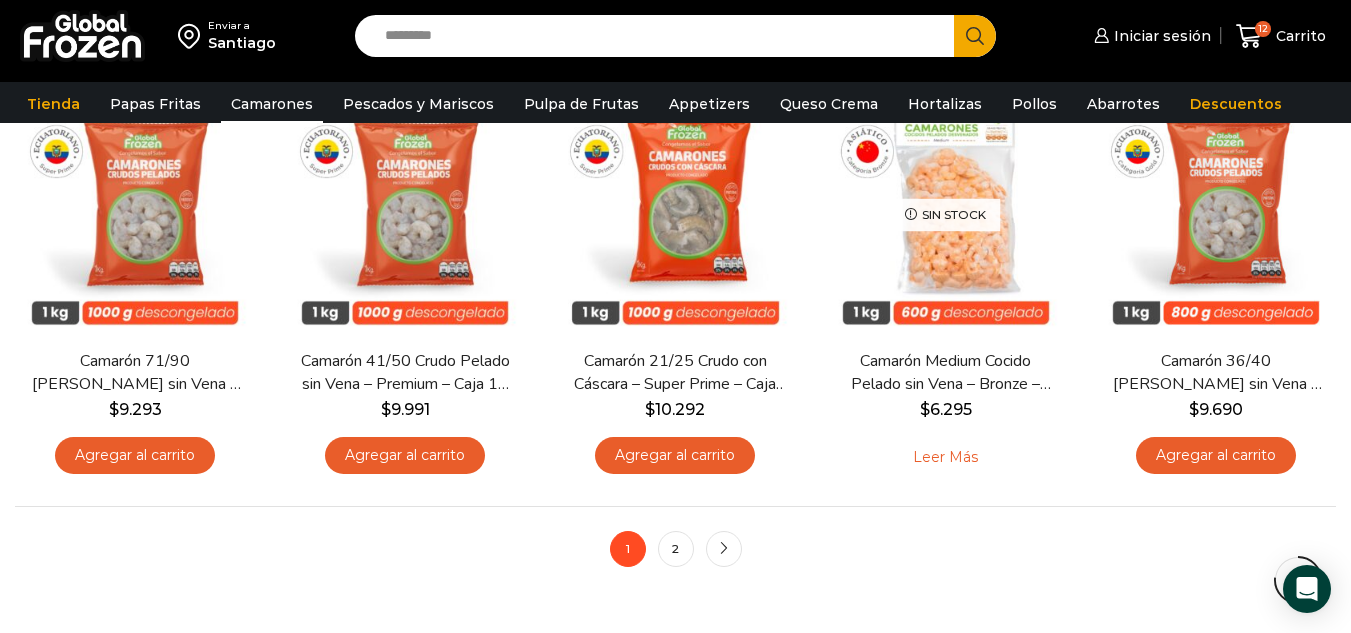 scroll, scrollTop: 1600, scrollLeft: 0, axis: vertical 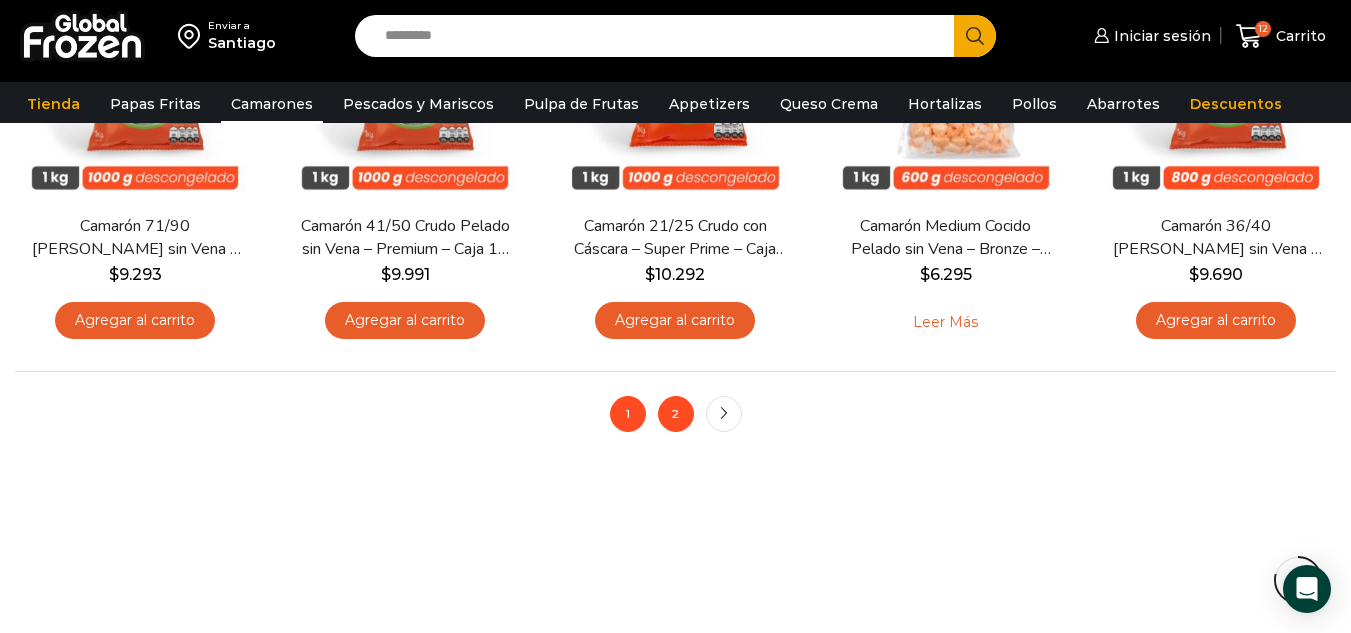 click on "2" at bounding box center [676, 414] 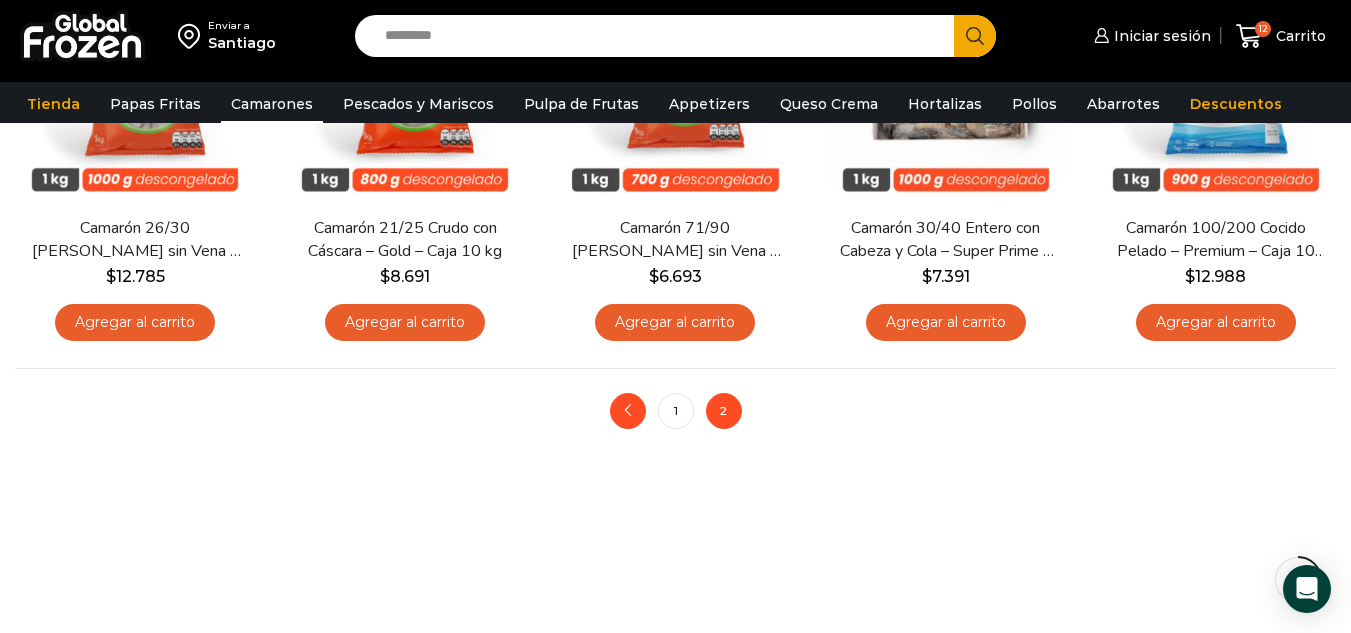 scroll, scrollTop: 300, scrollLeft: 0, axis: vertical 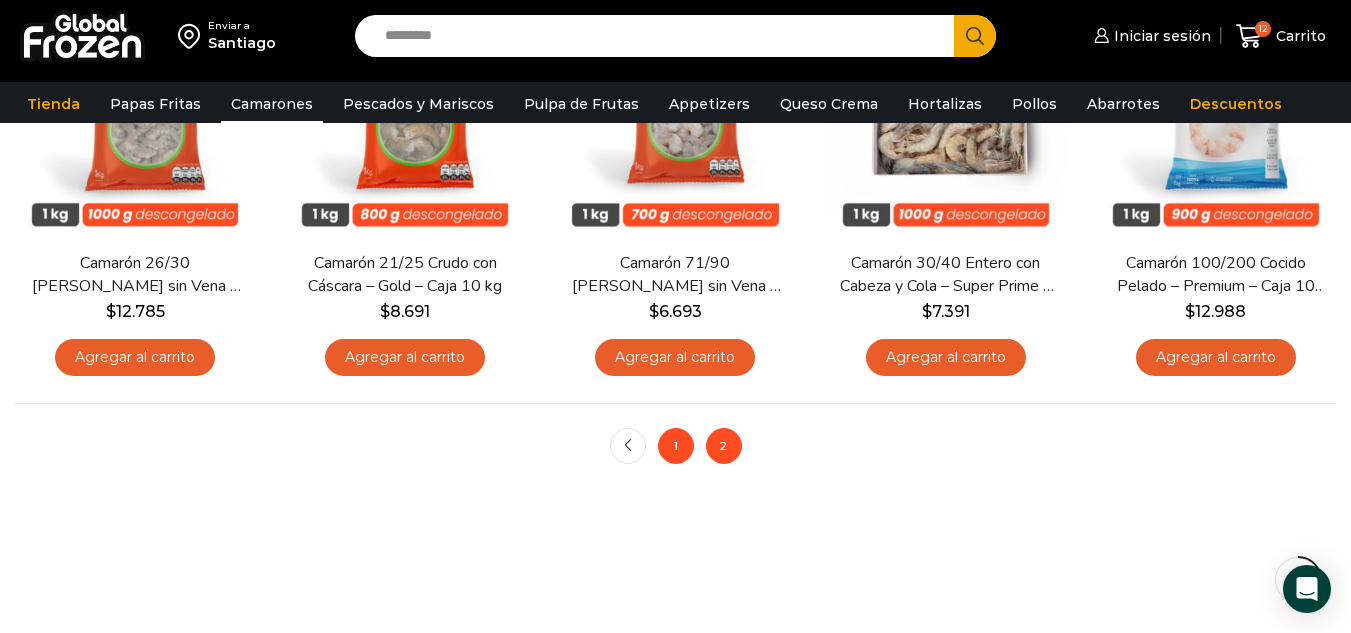 click on "1" at bounding box center [676, 446] 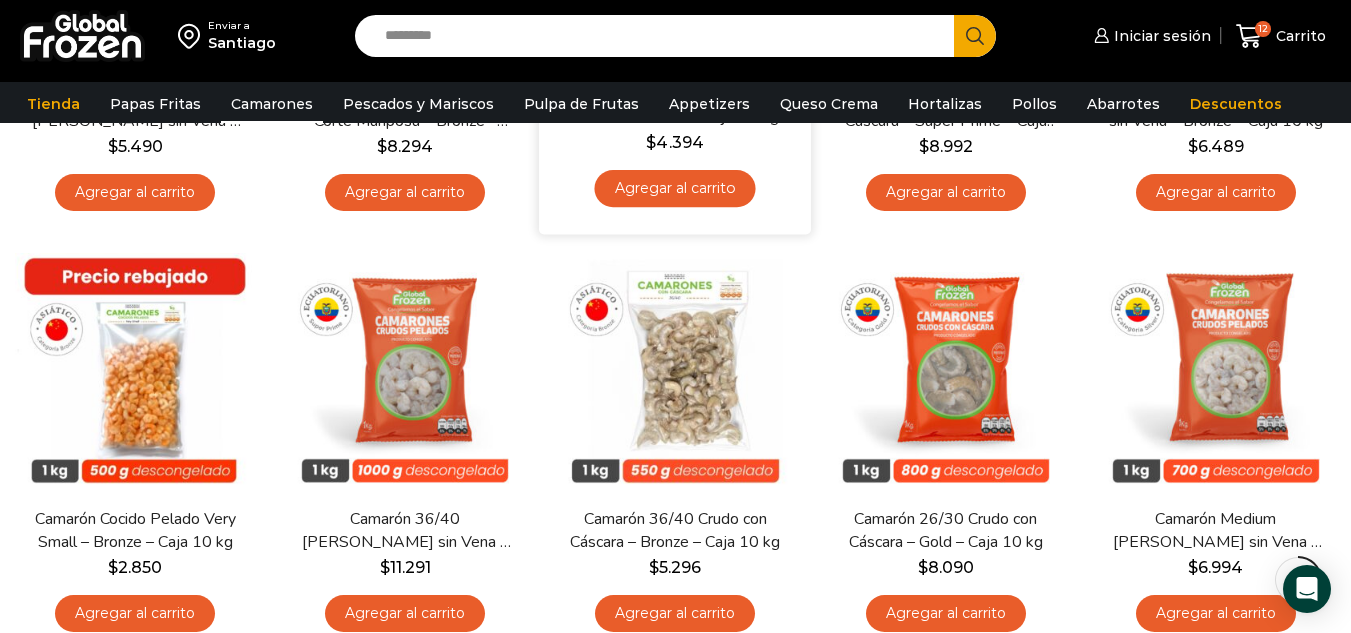 scroll, scrollTop: 500, scrollLeft: 0, axis: vertical 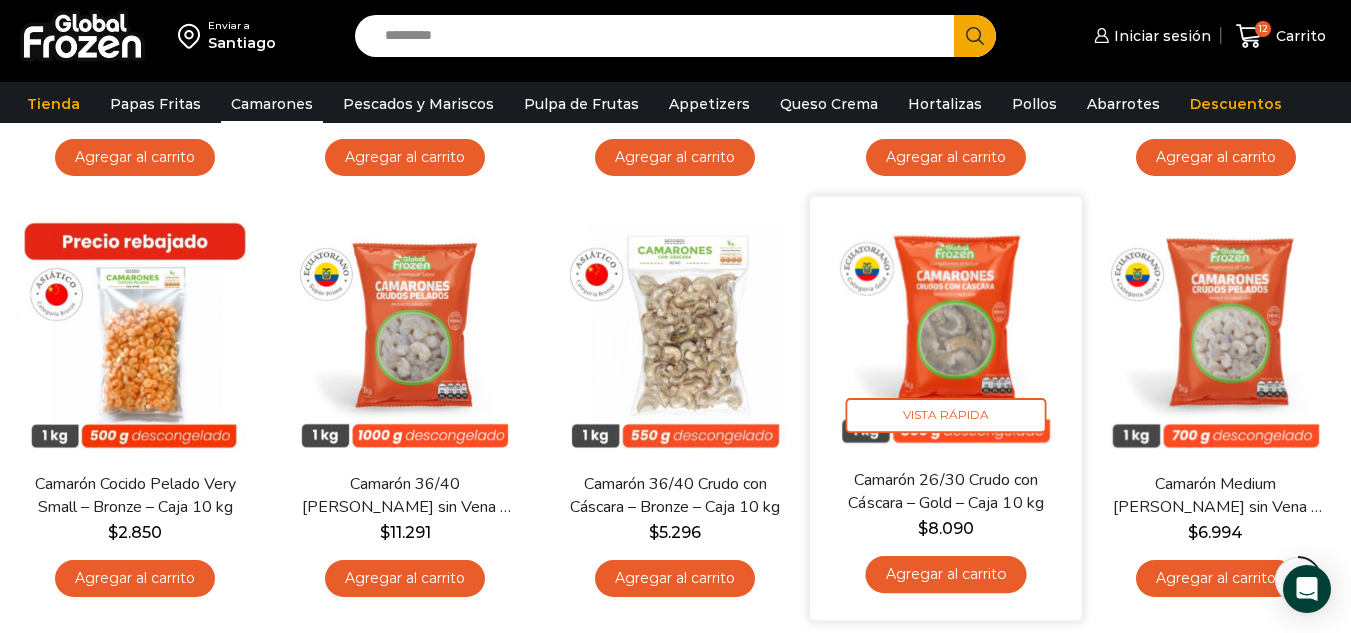 click on "Agregar al carrito" at bounding box center (945, 574) 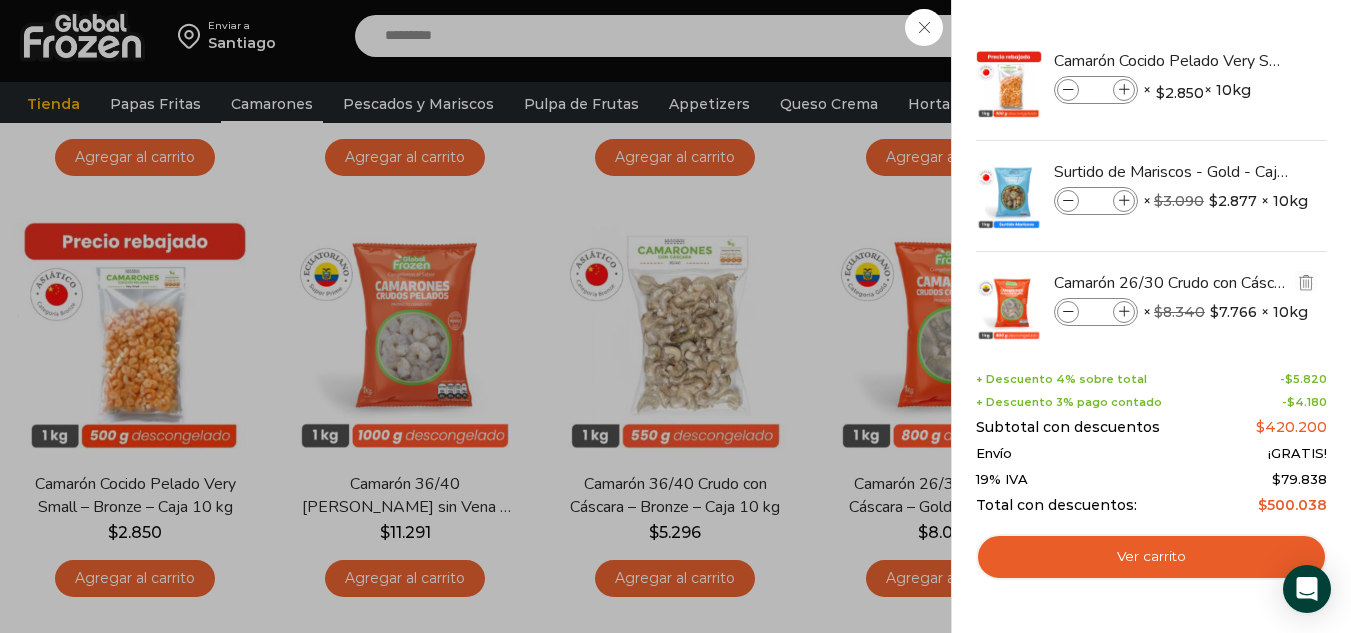 click at bounding box center [1124, 312] 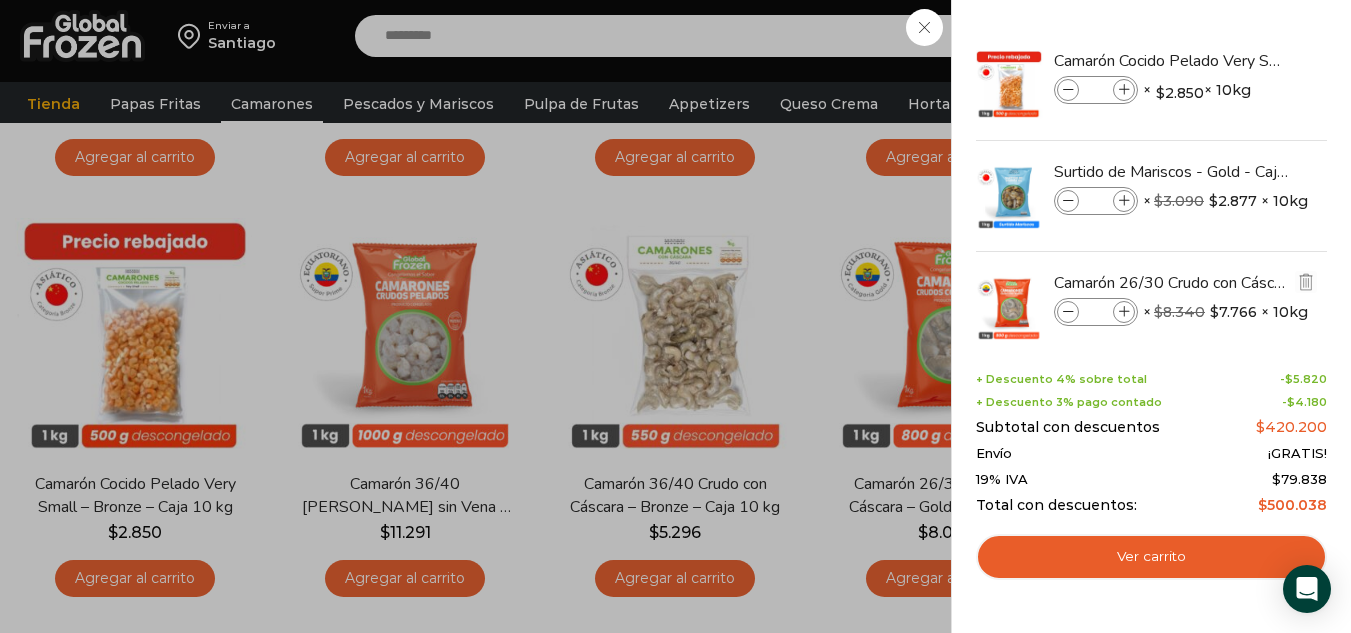 click at bounding box center (1124, 312) 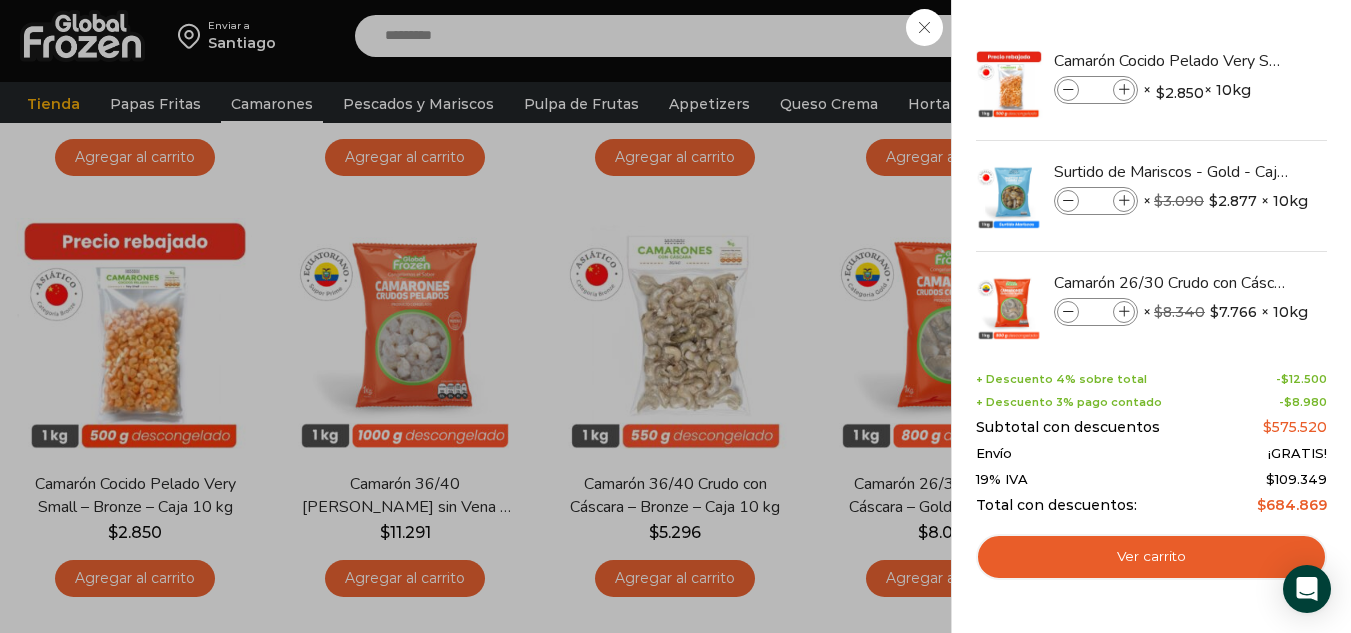click on "Ver carrito" at bounding box center (1151, 557) 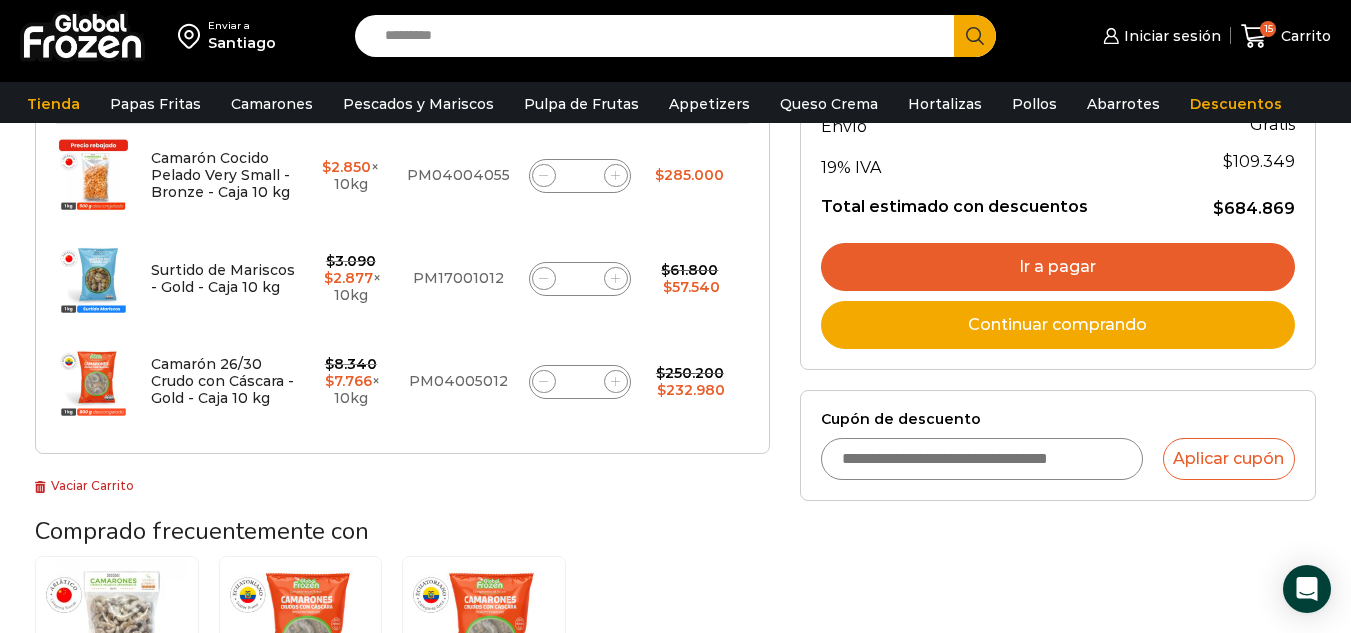 scroll, scrollTop: 400, scrollLeft: 0, axis: vertical 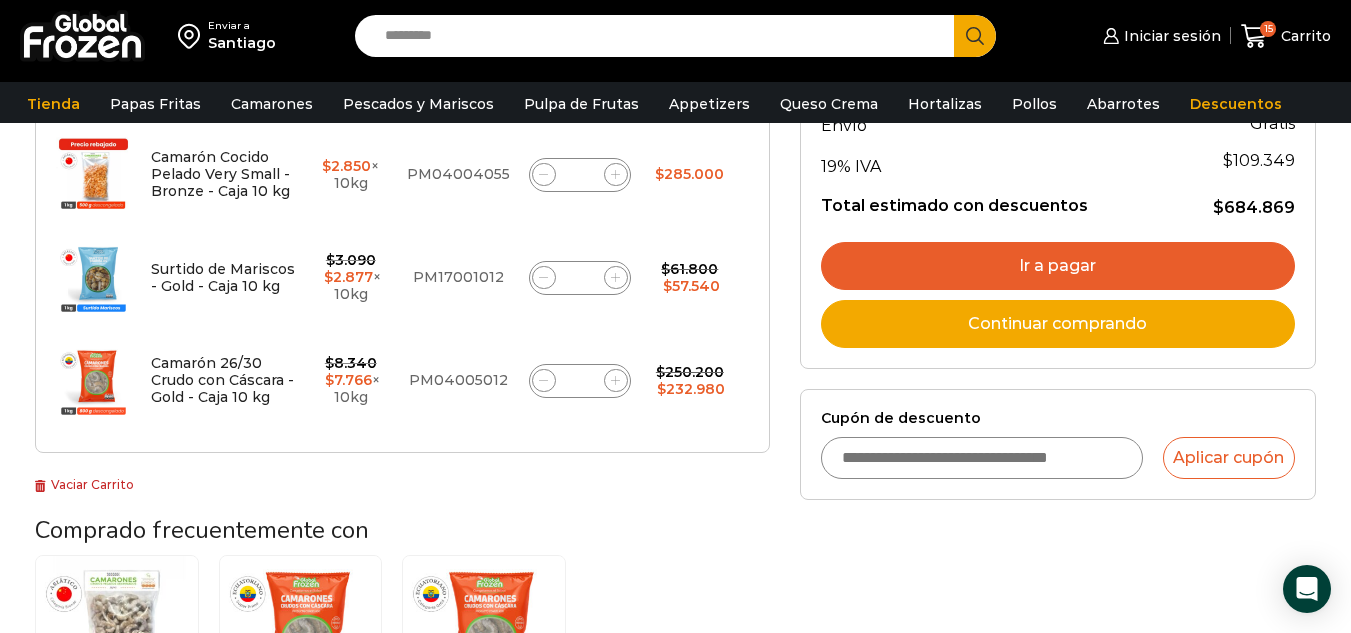 click on "Ir a pagar" at bounding box center [1058, 266] 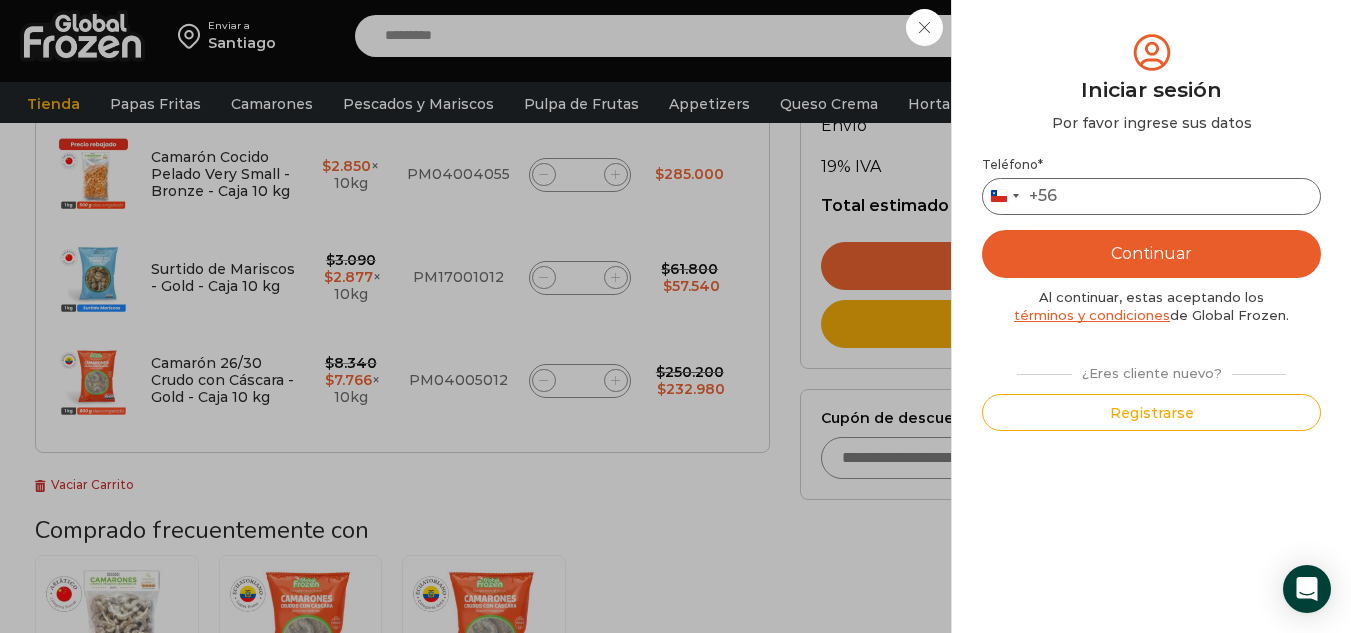 click on "Teléfono
*" at bounding box center (1151, 196) 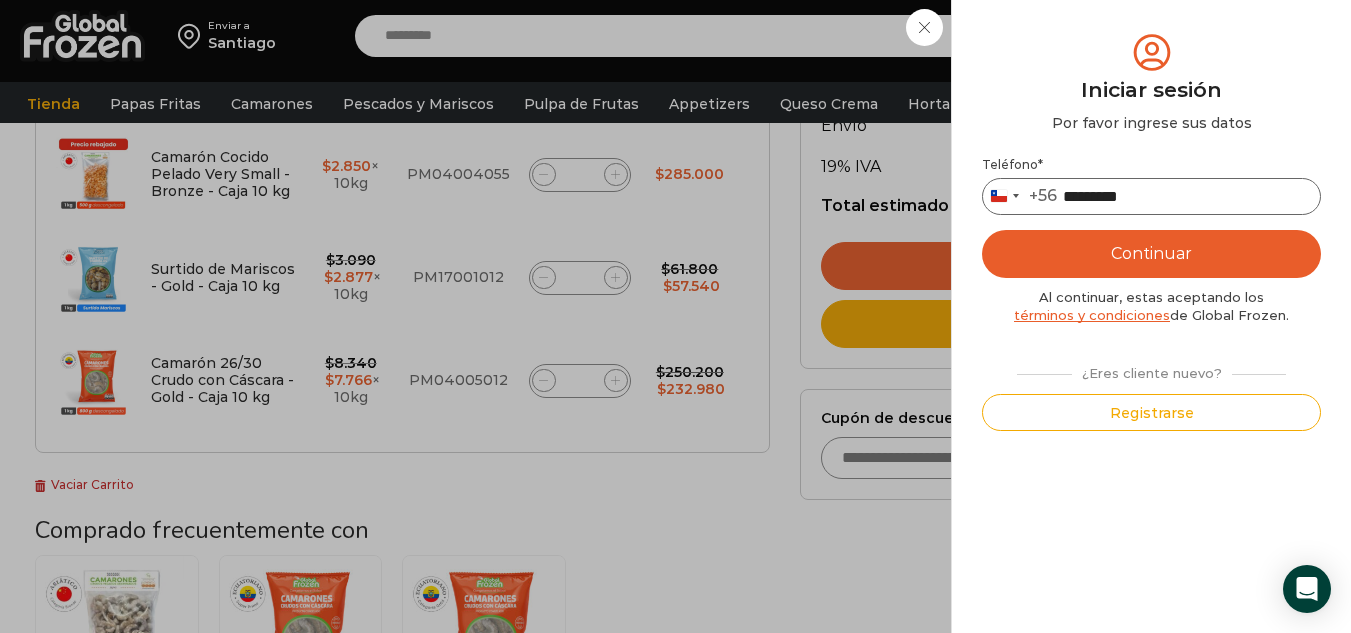 type on "*********" 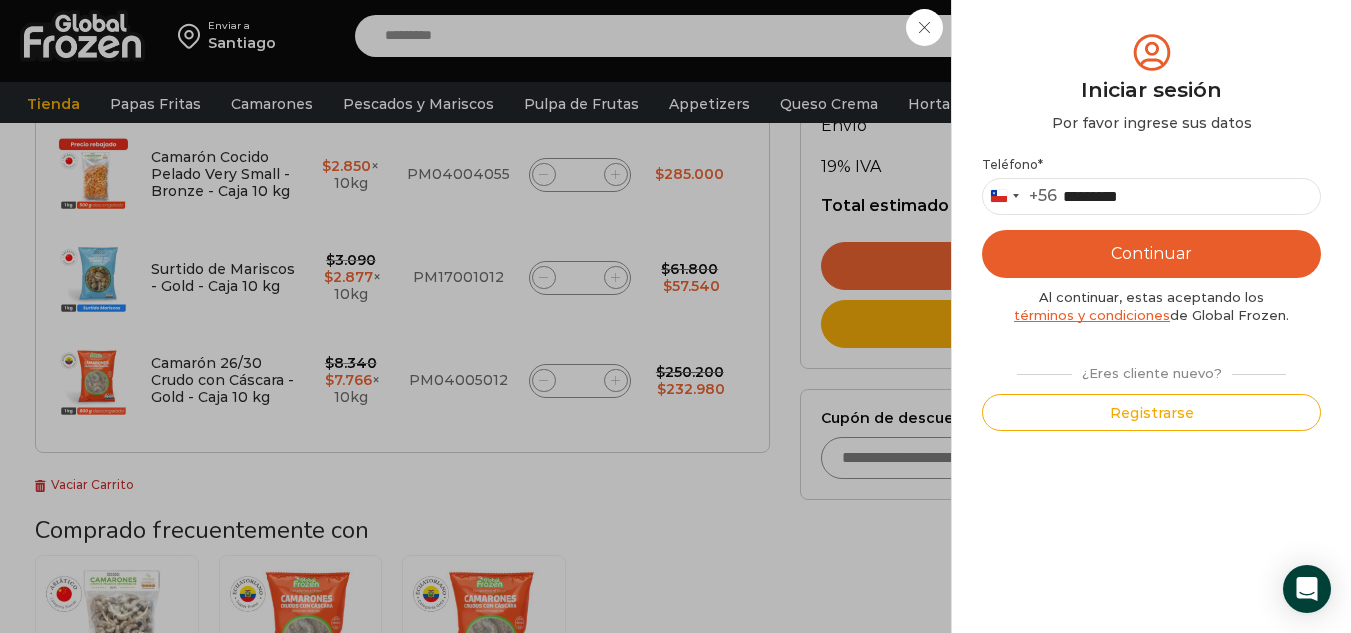 click on "Continuar" at bounding box center [1151, 254] 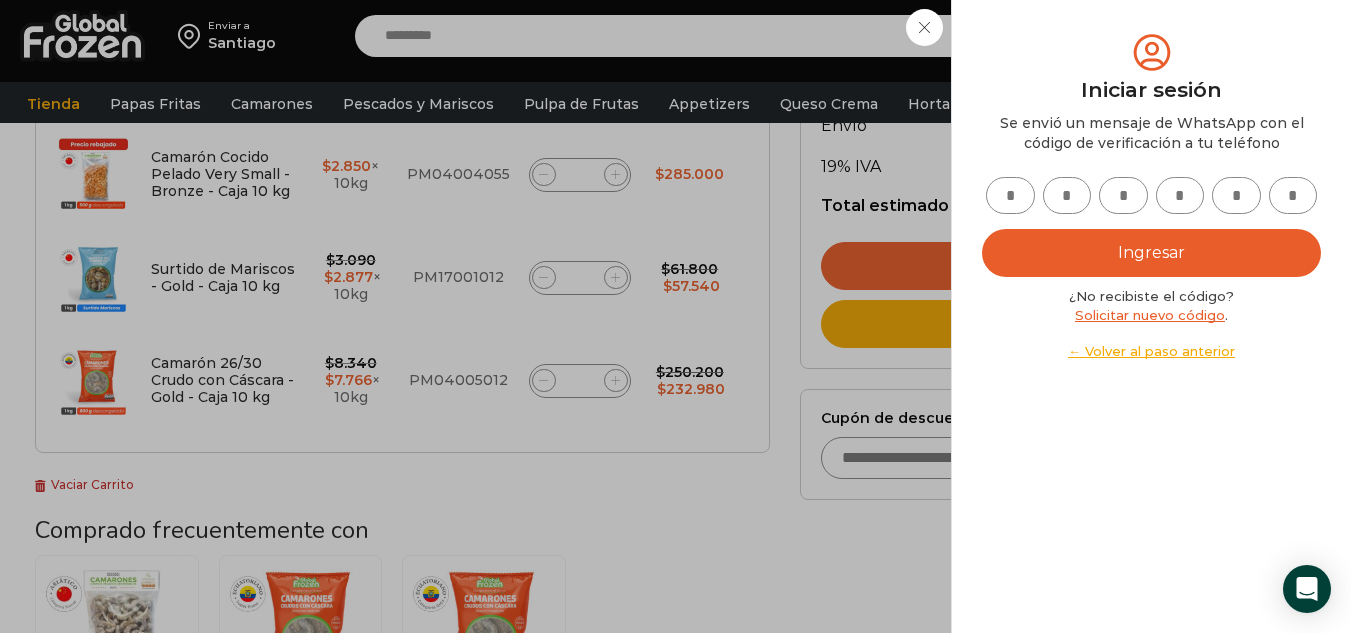 click at bounding box center [1010, 195] 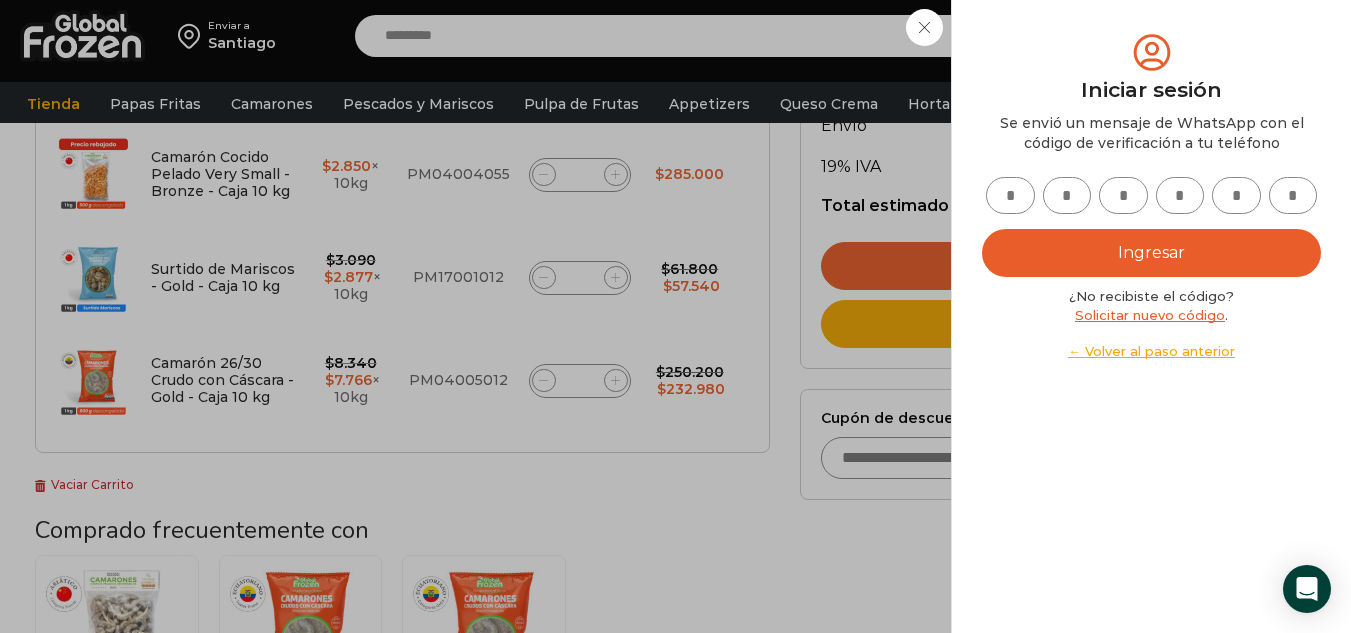 type on "*" 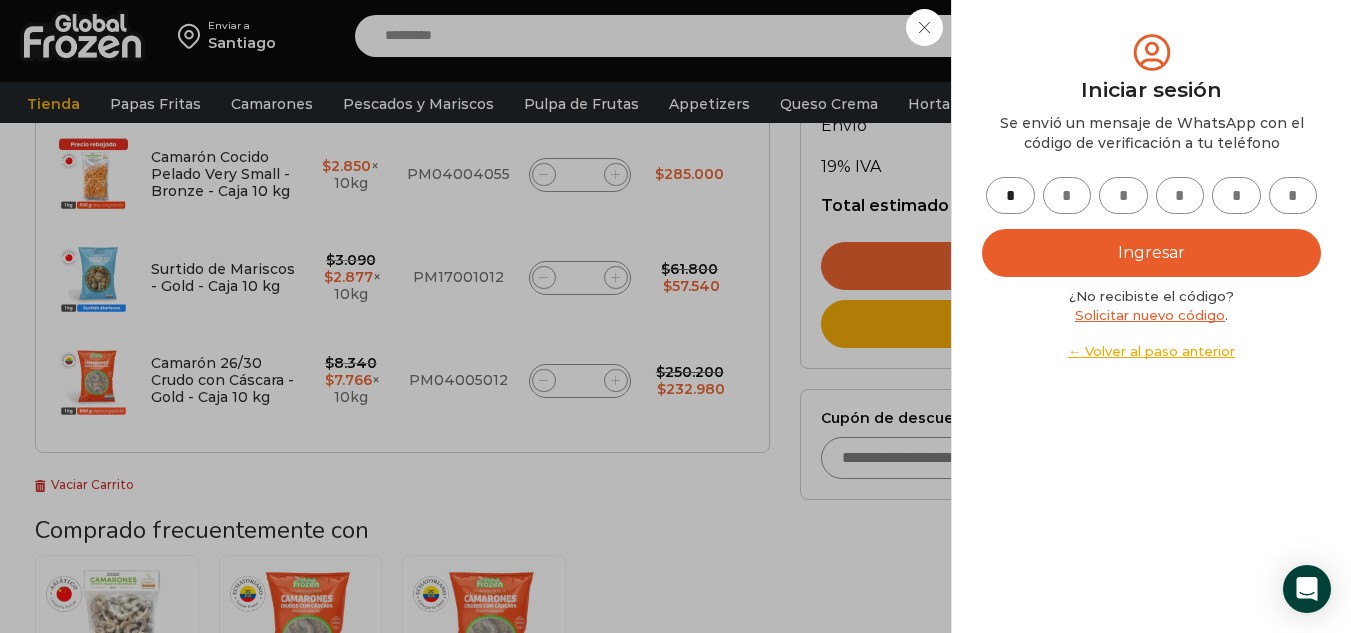 type on "*" 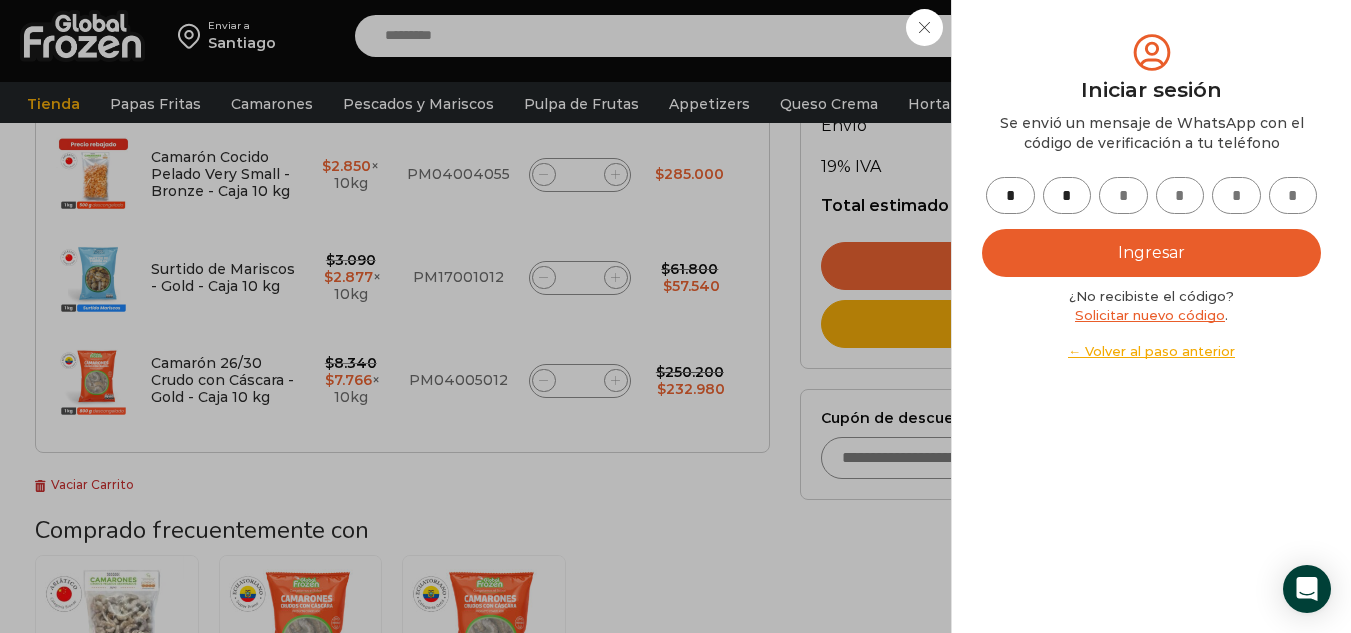 type on "*" 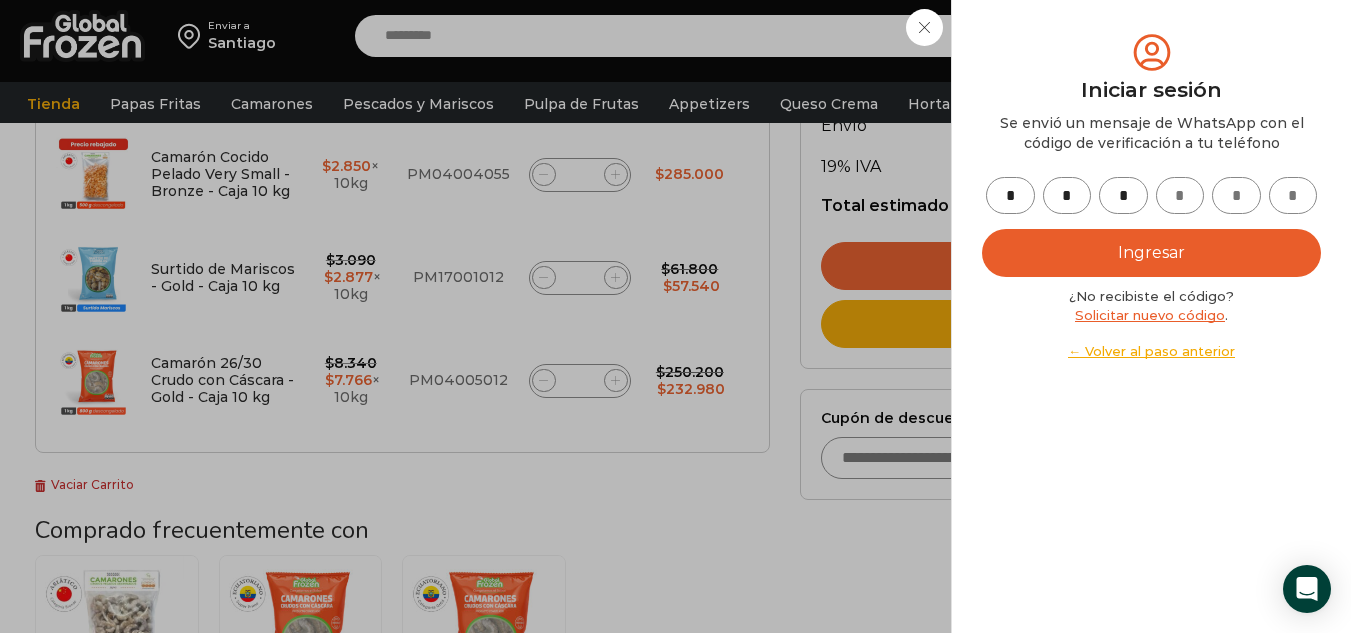 type on "*" 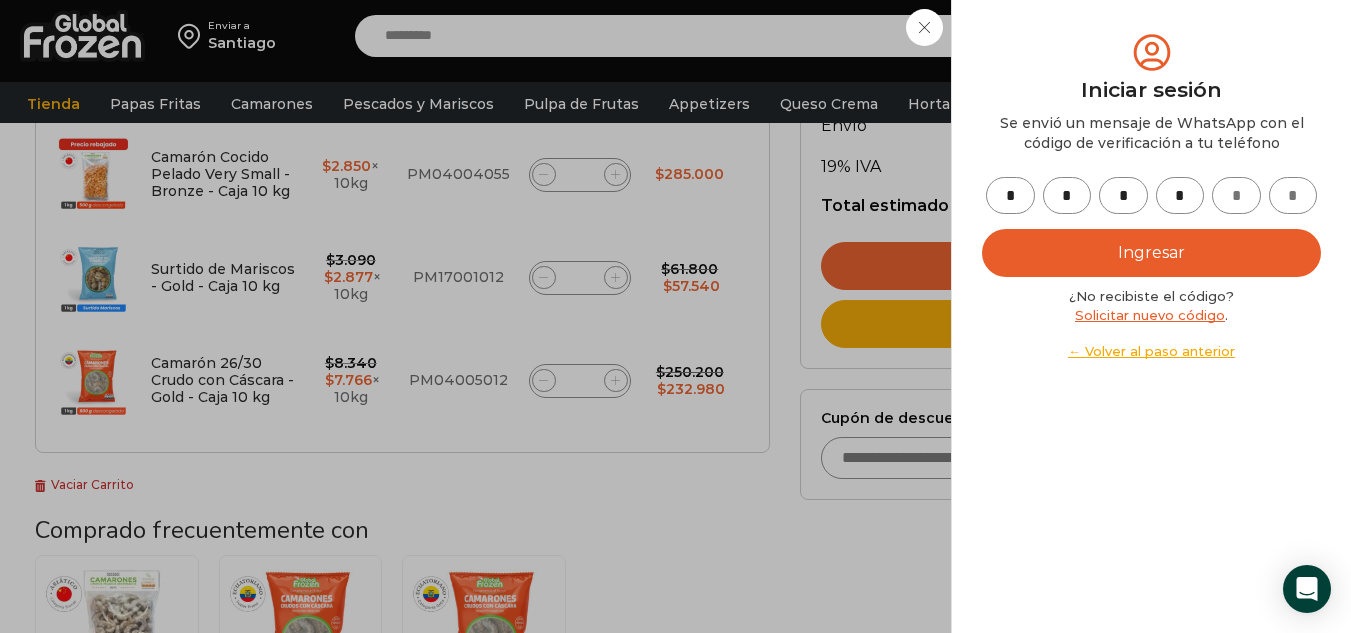 type on "*" 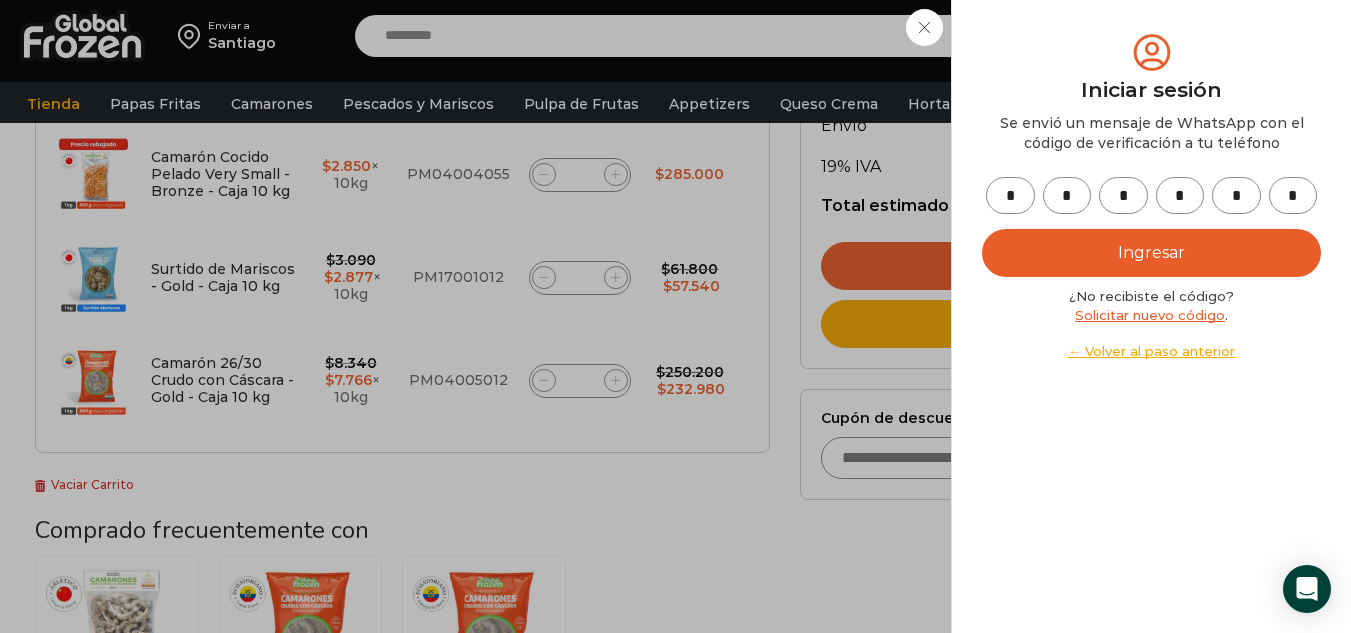 scroll, scrollTop: 300, scrollLeft: 0, axis: vertical 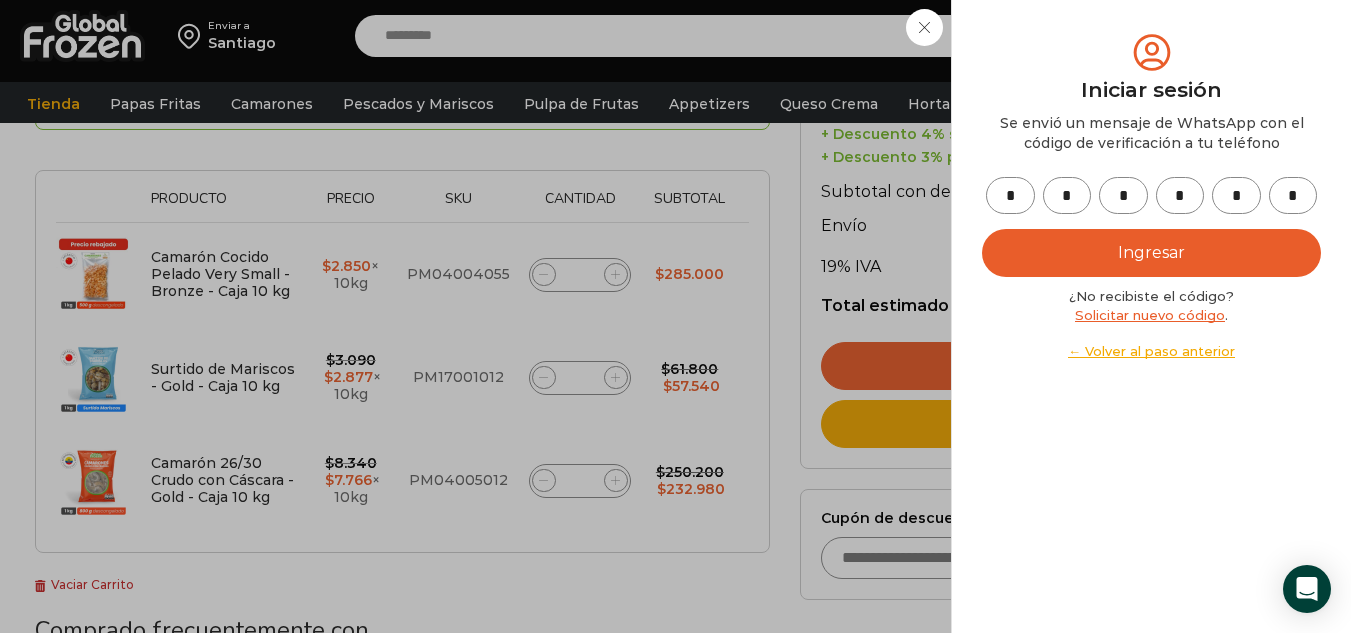 type on "*" 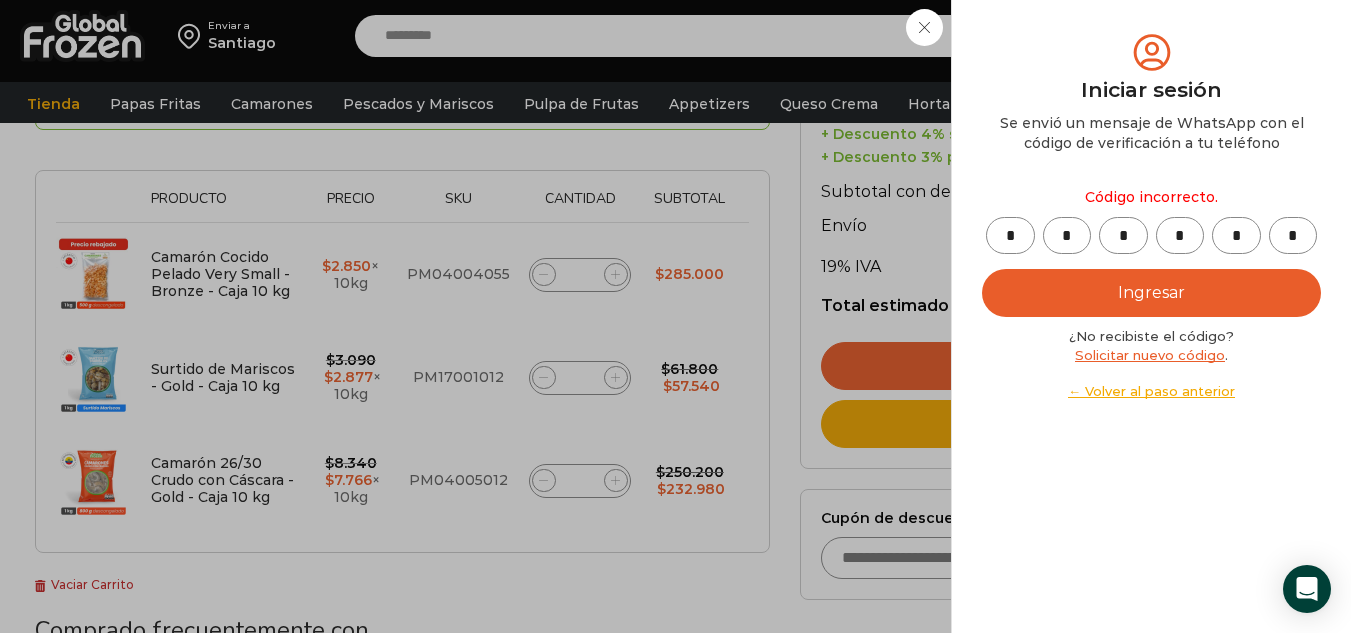 type on "Ingresar" 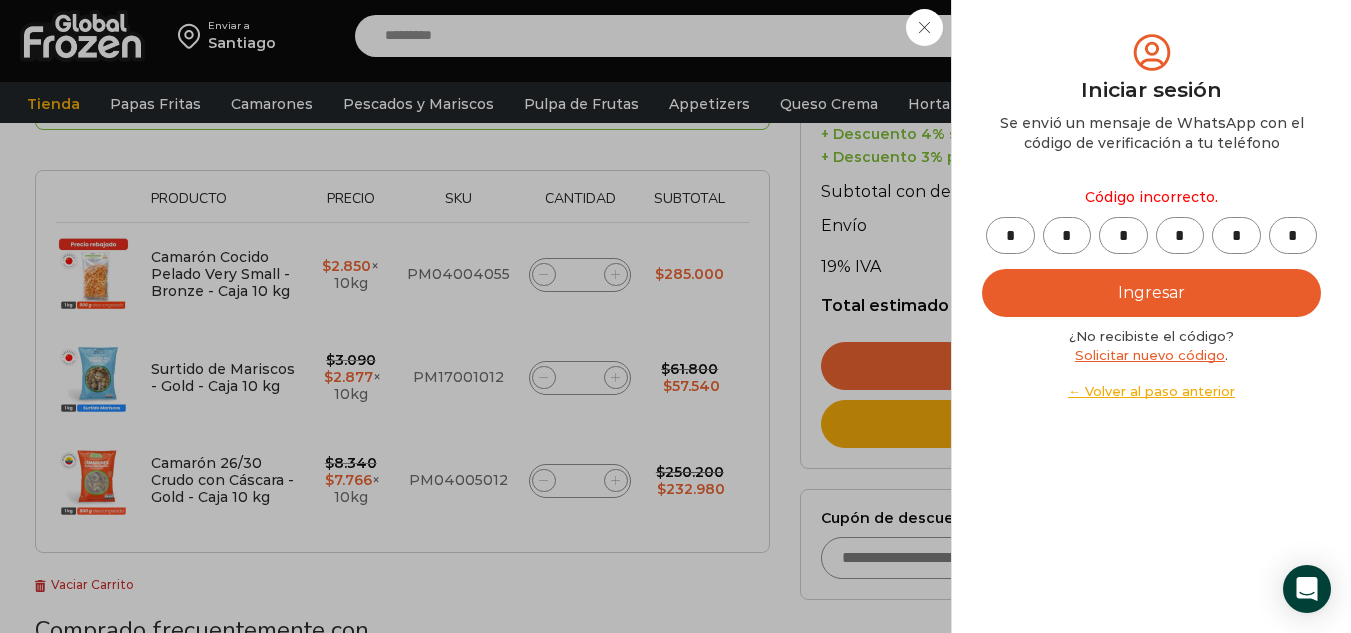 click on "*" at bounding box center (1293, 235) 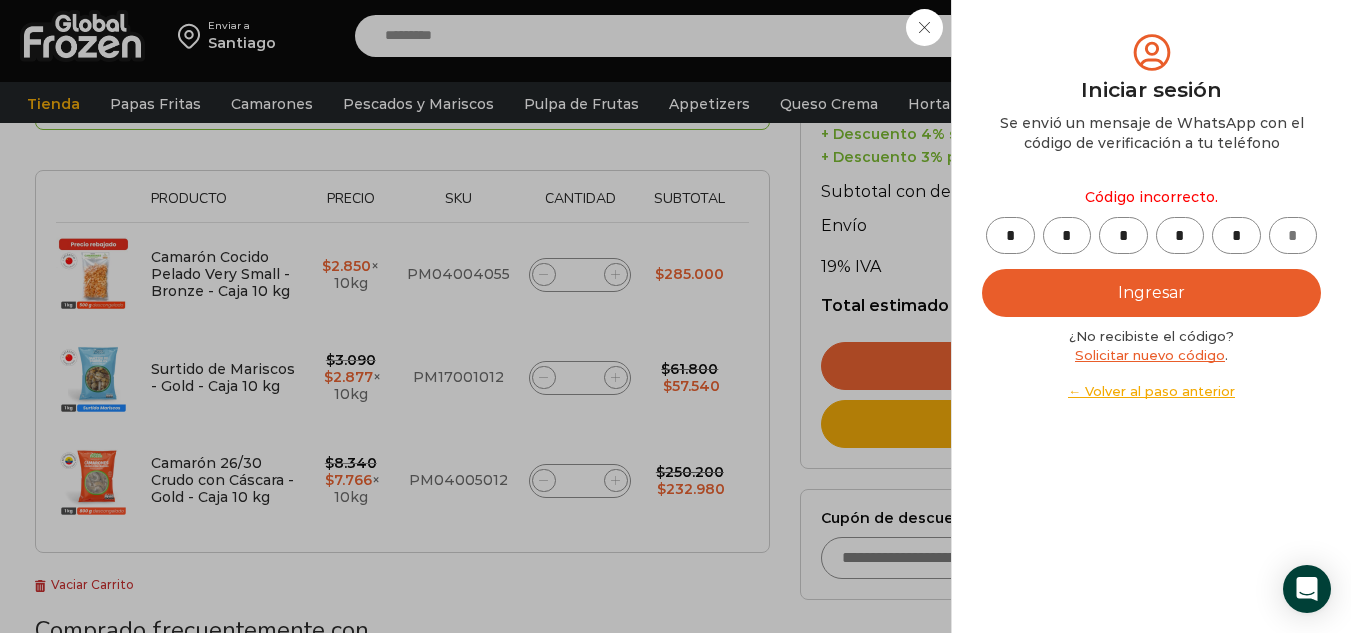 type 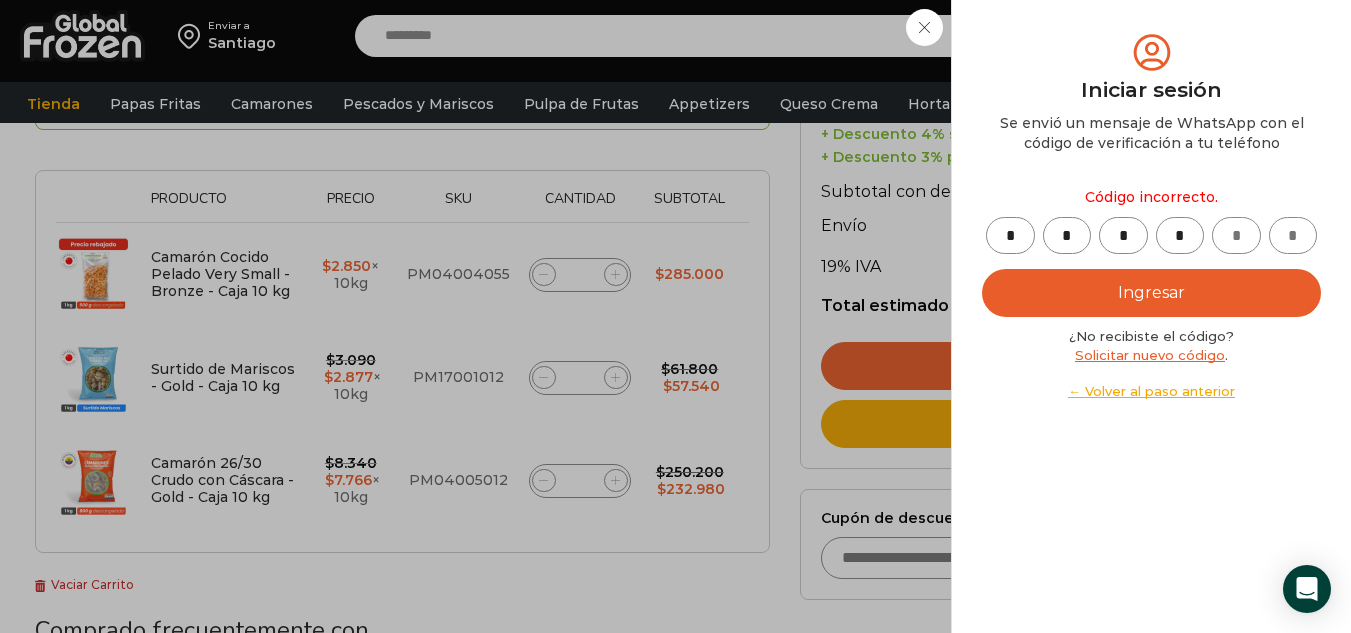 type 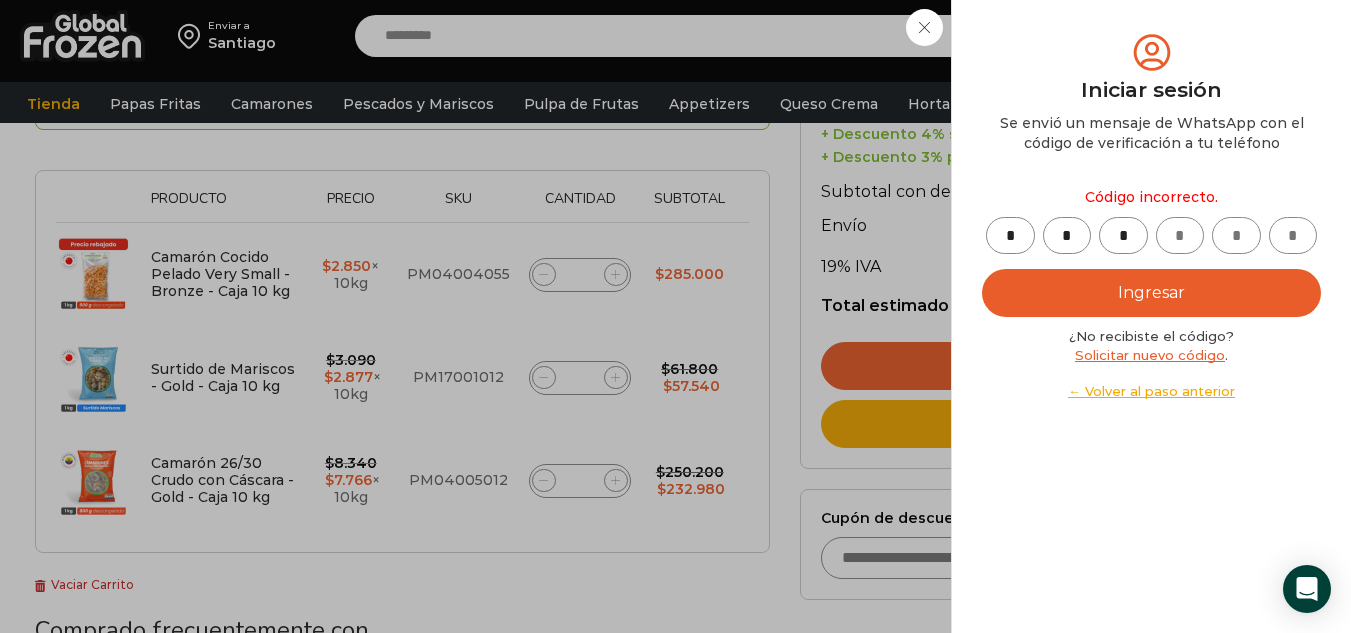 type 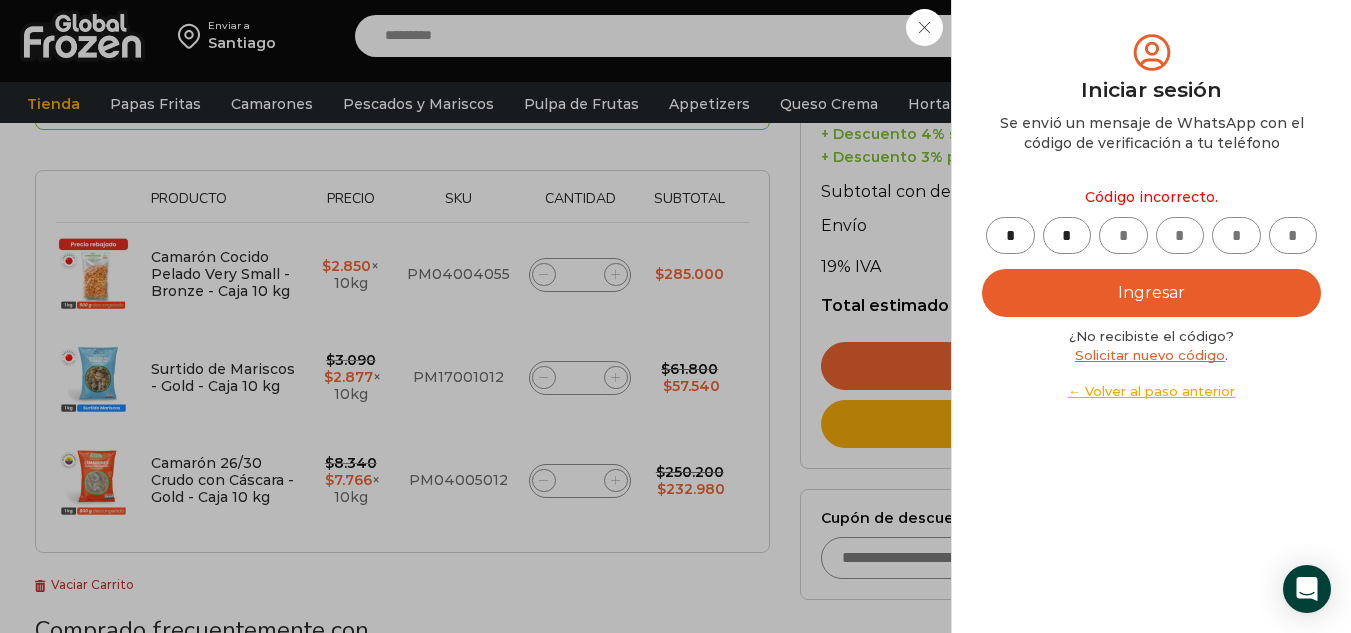 type 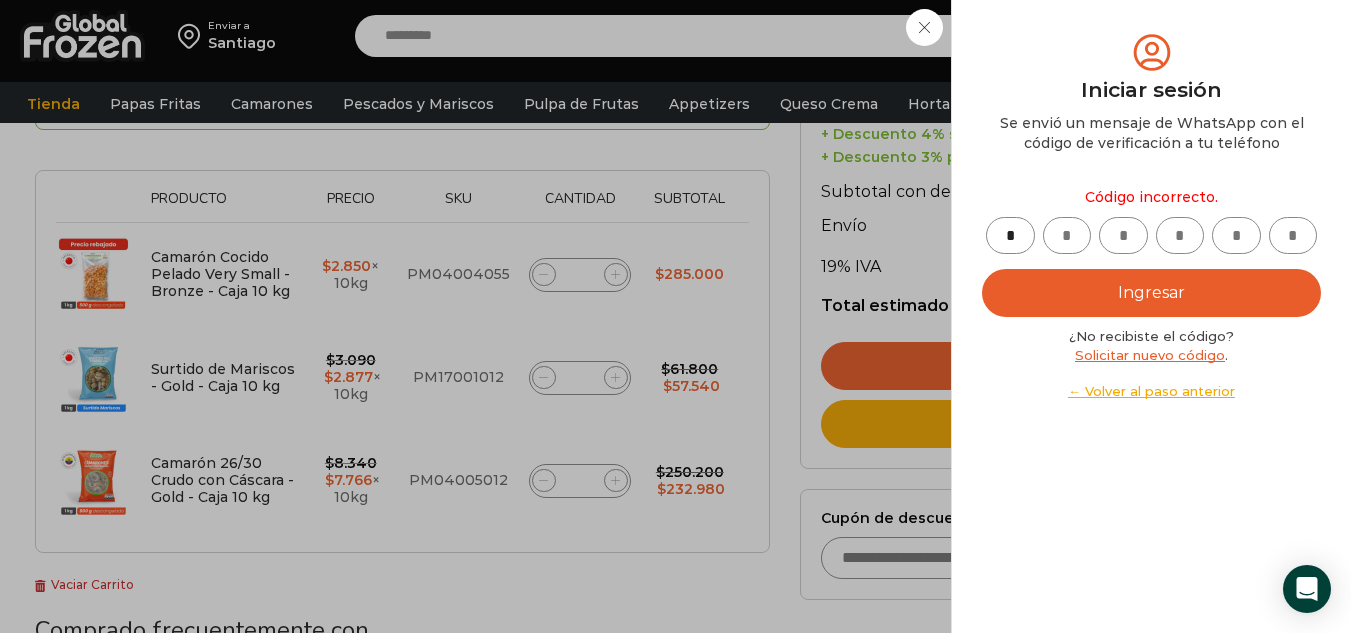 type 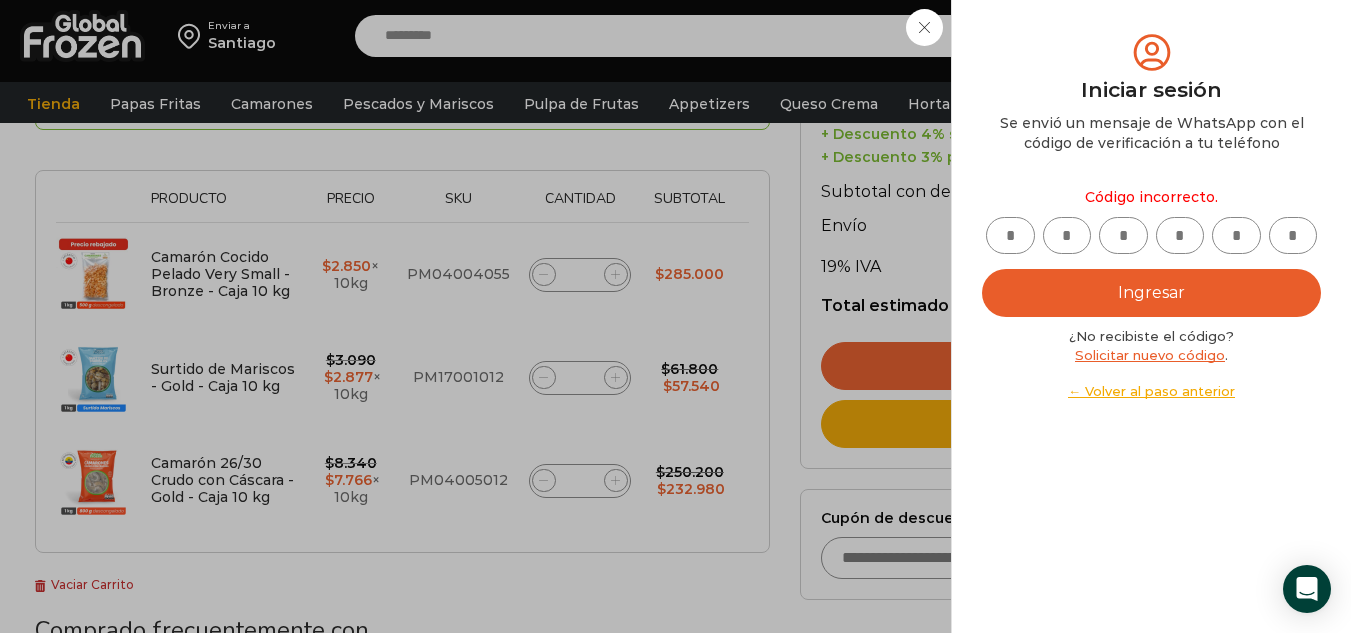 type on "*" 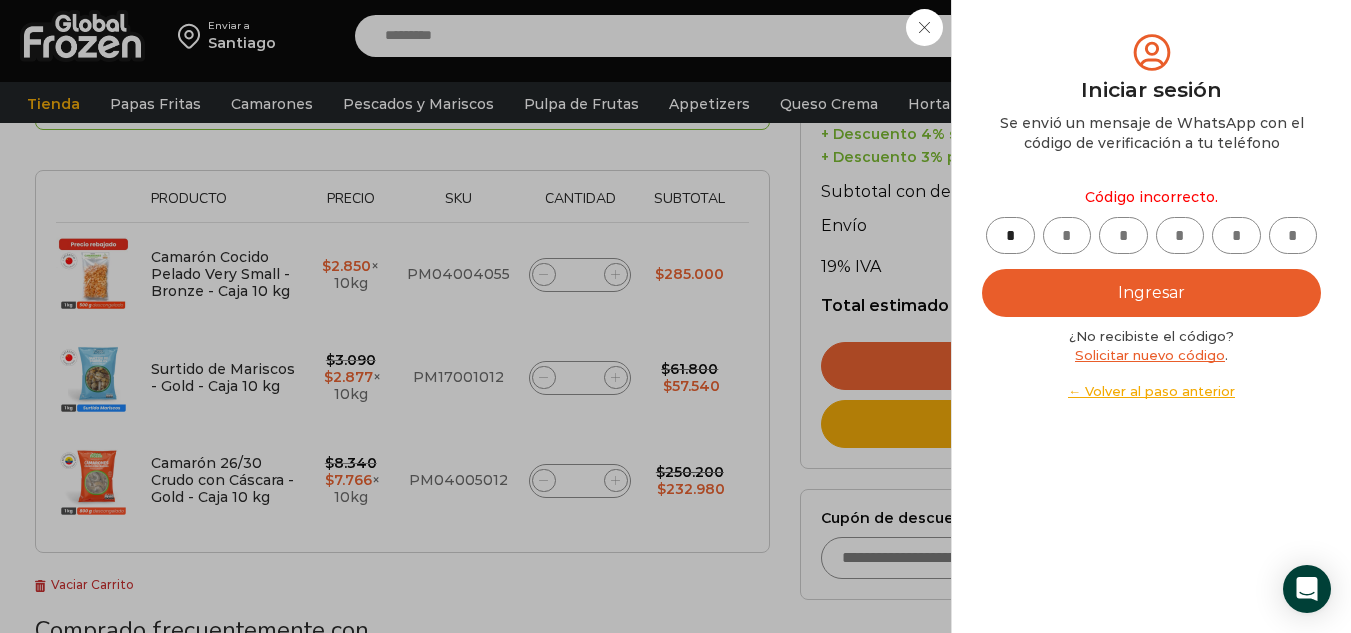 type on "*" 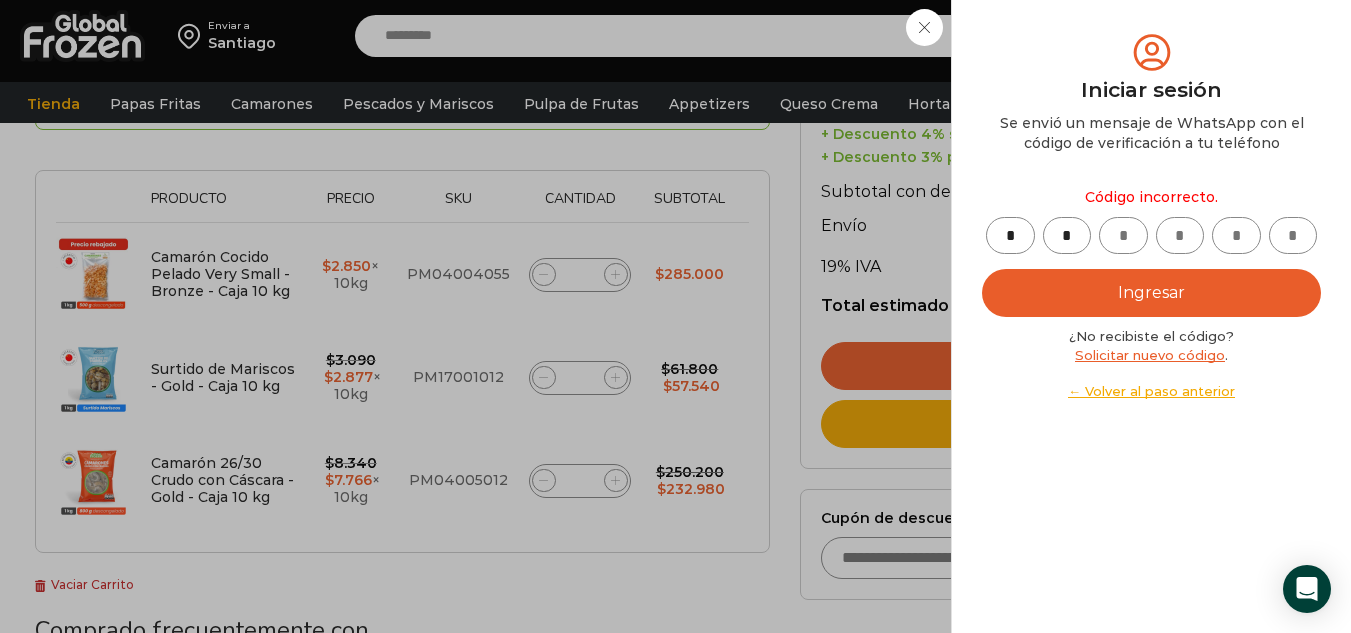 type on "*" 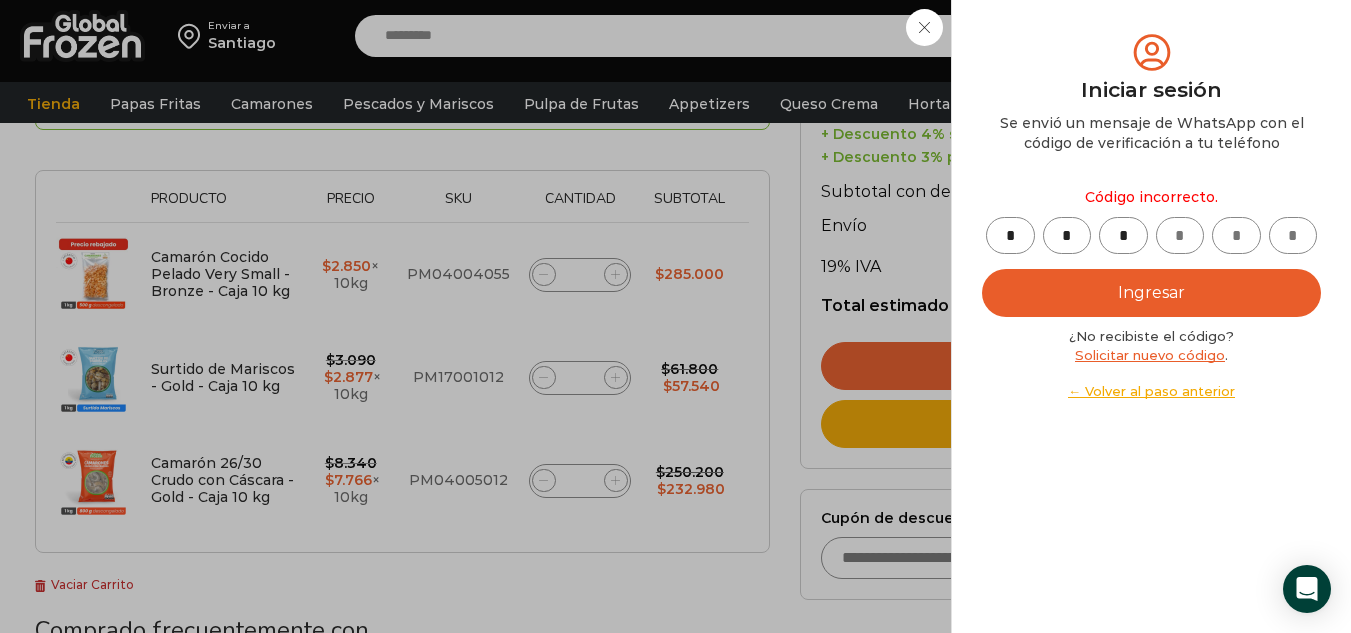 type on "*" 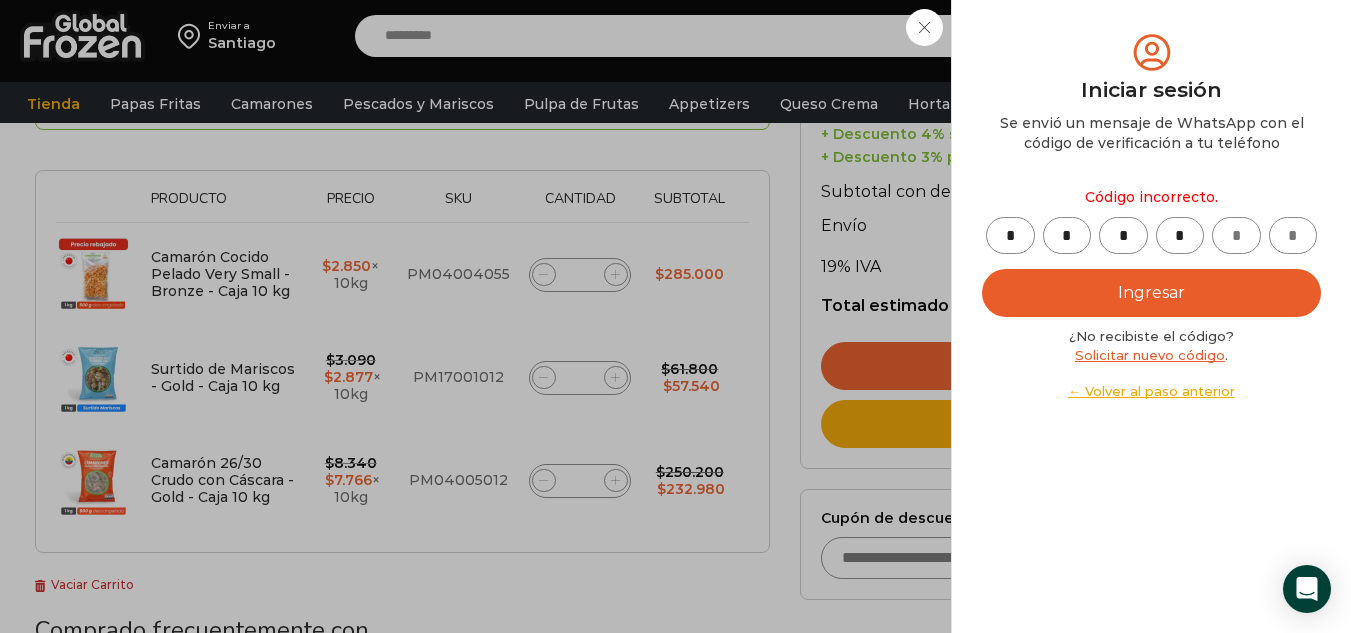 type on "*" 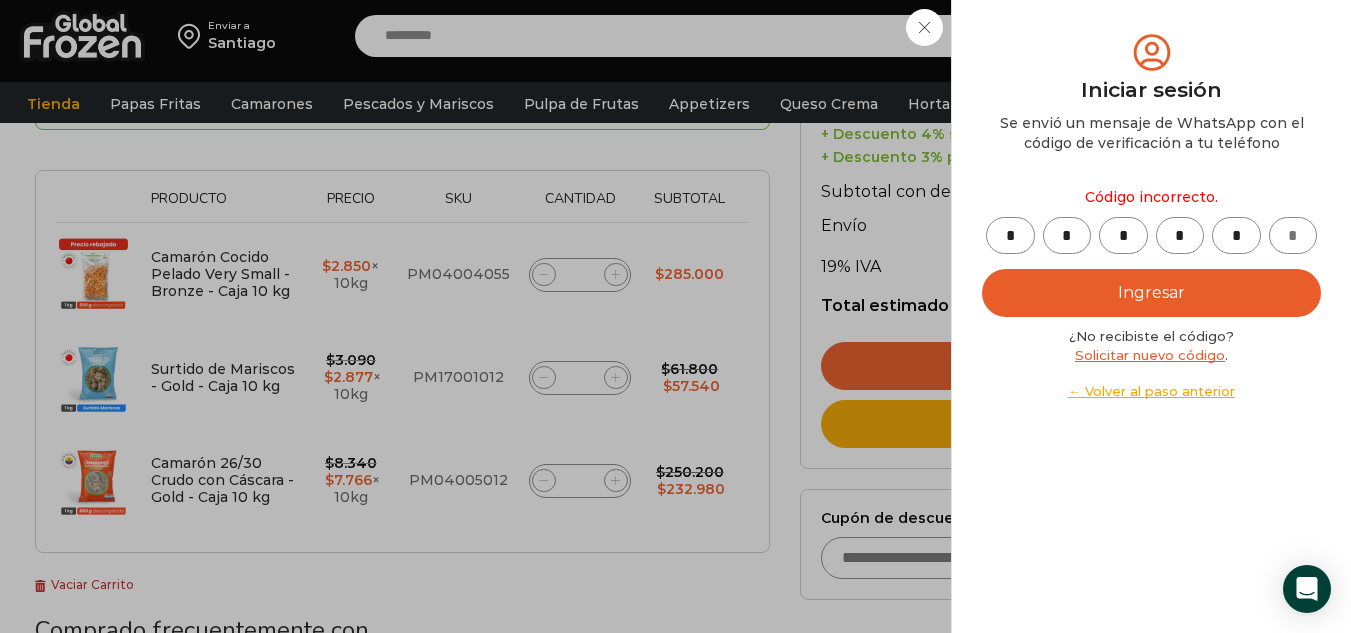 type on "*" 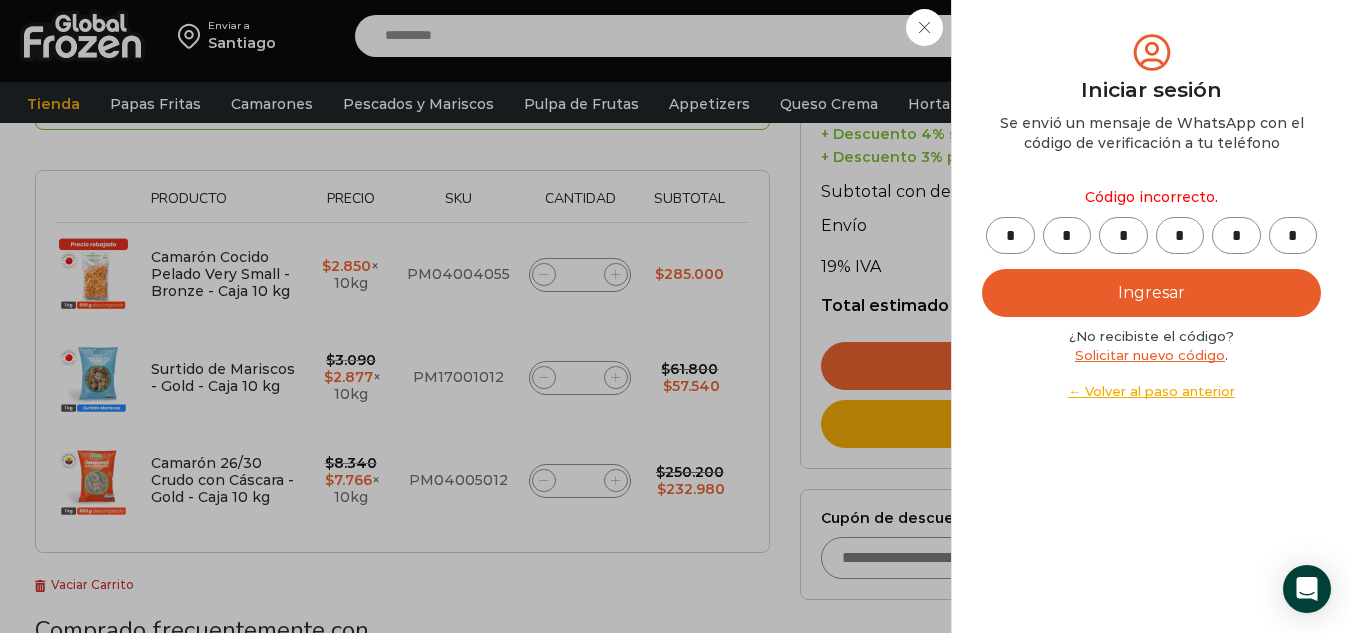 type 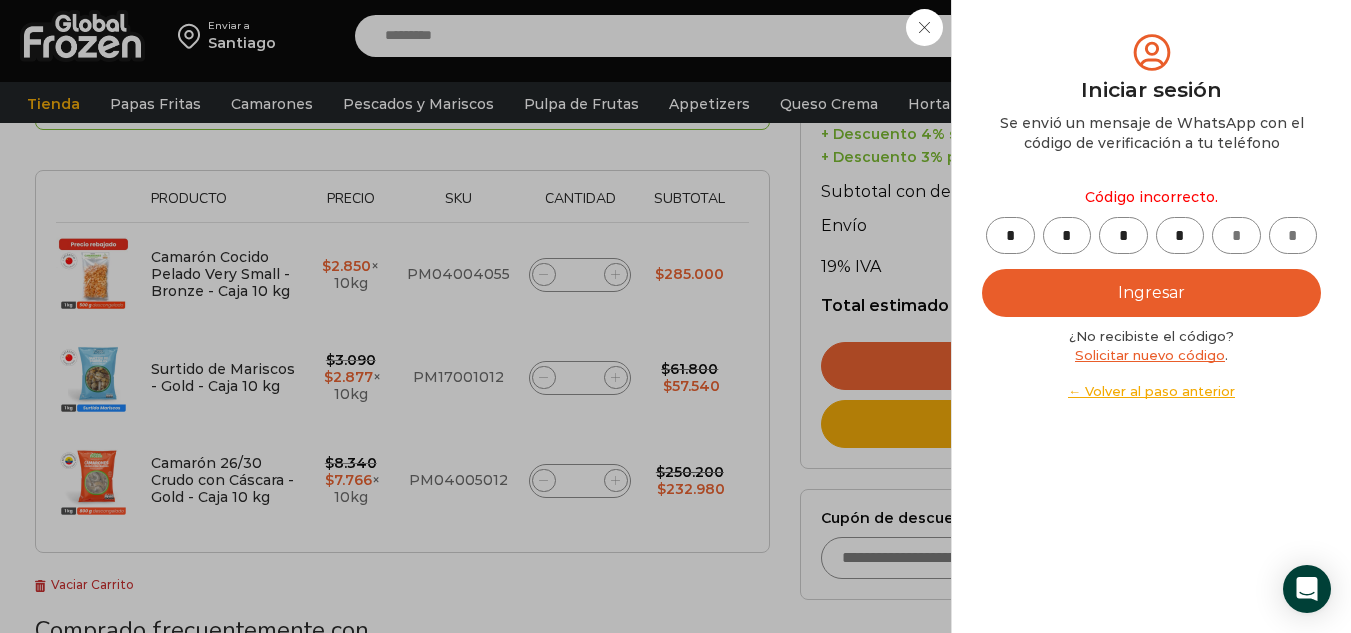 type 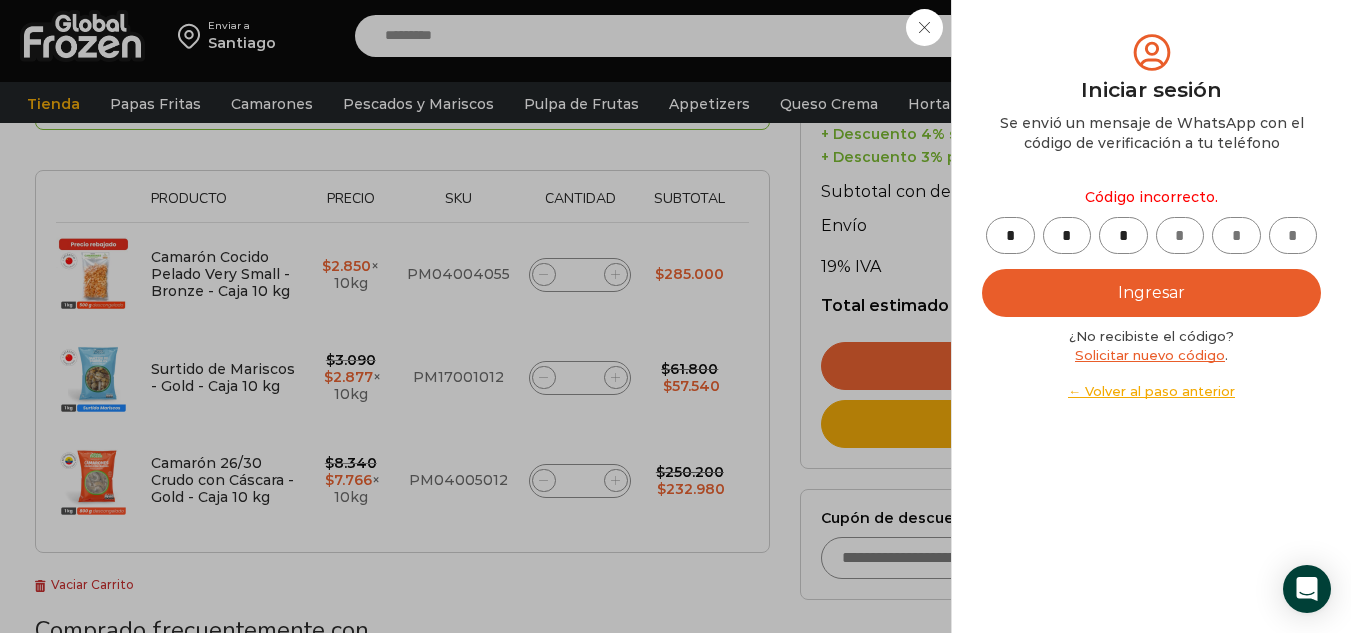 type 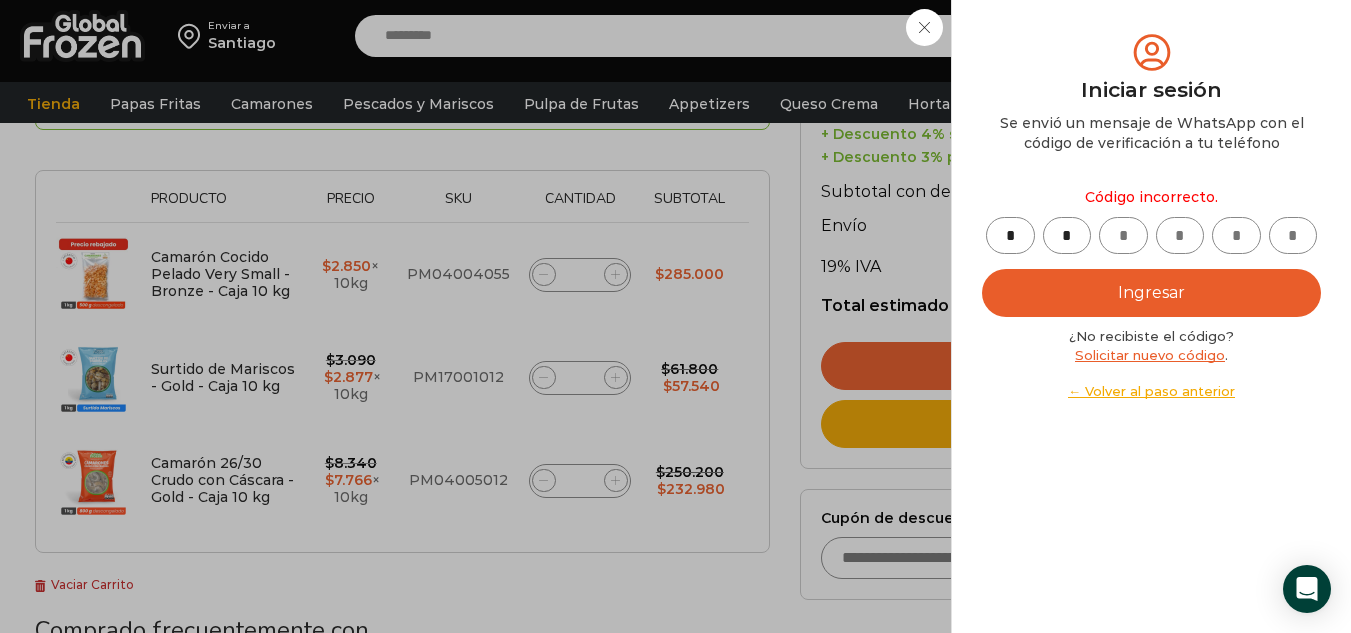 type on "*" 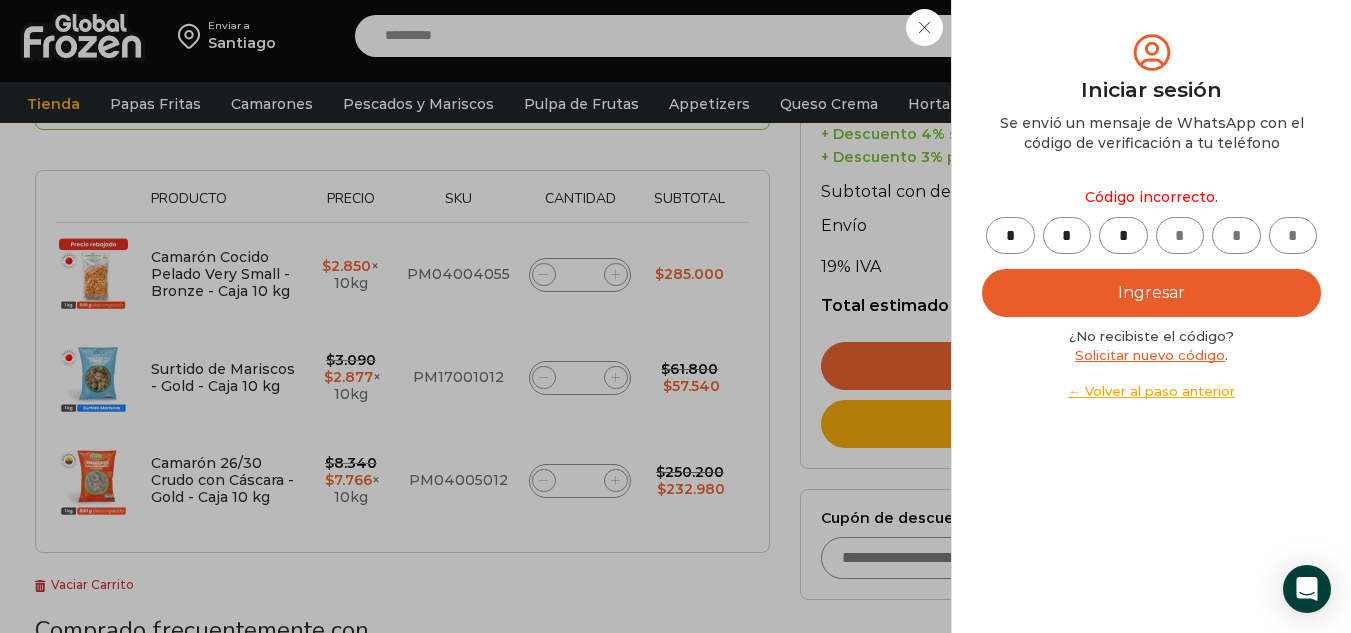 type on "*" 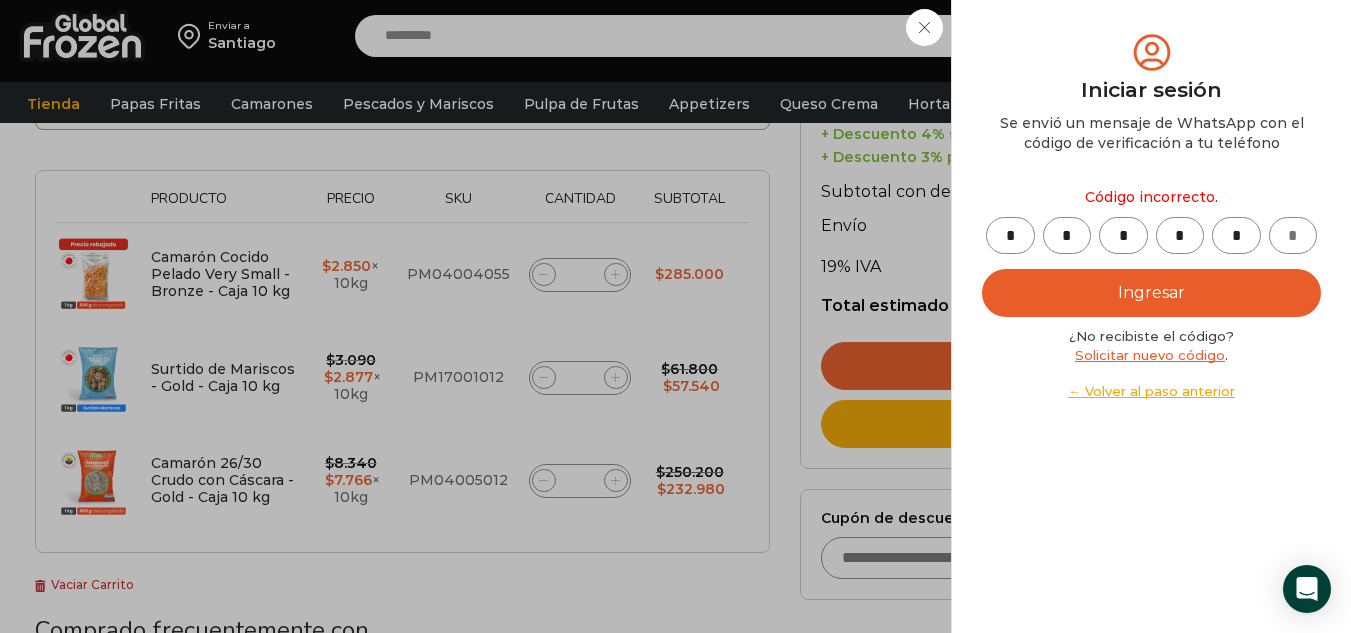 click on "*" at bounding box center [1236, 235] 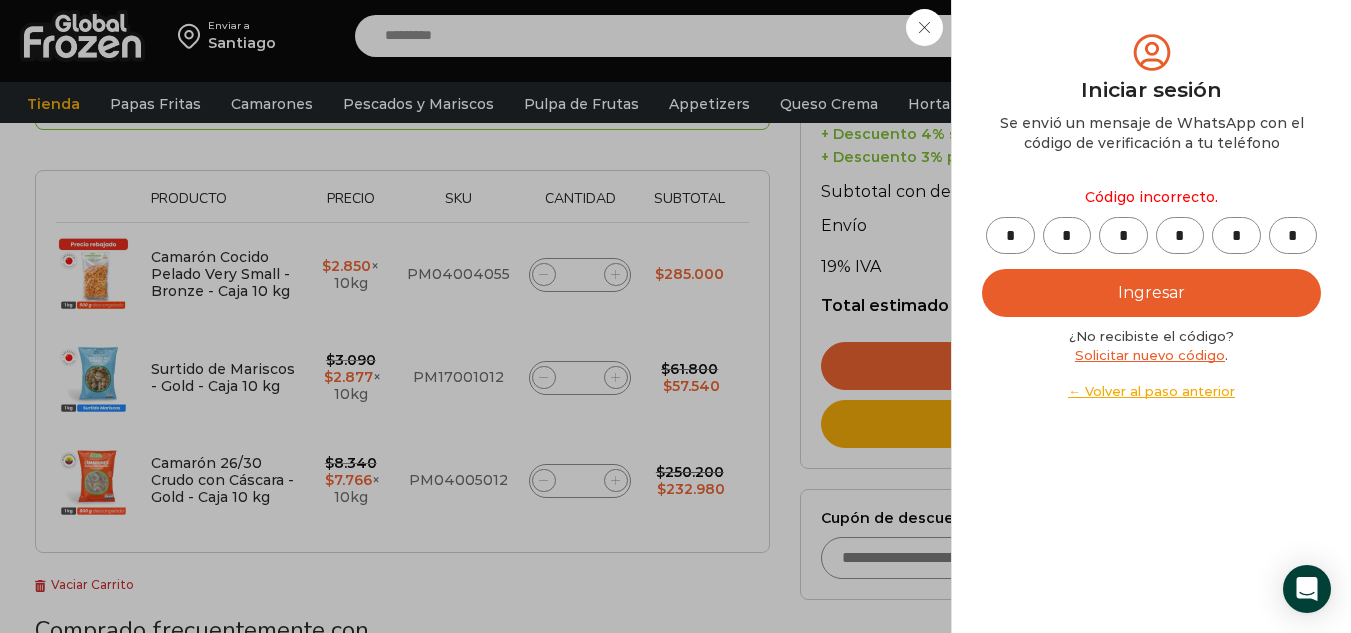type on "*" 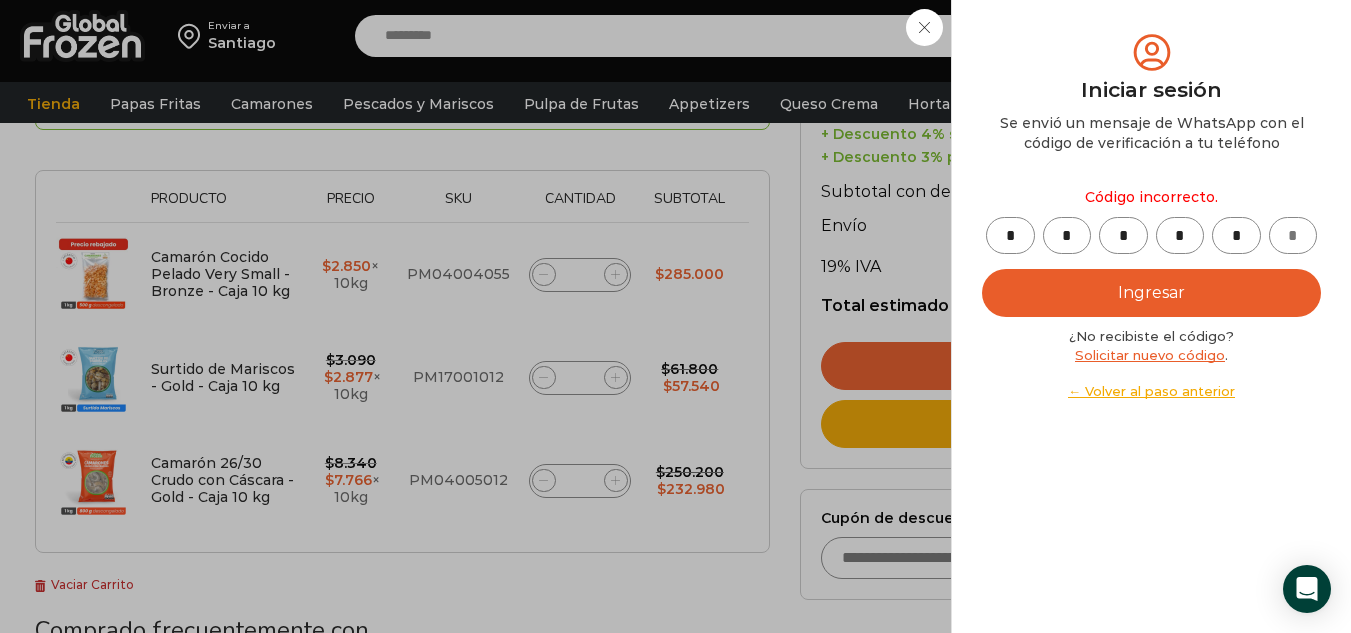 type 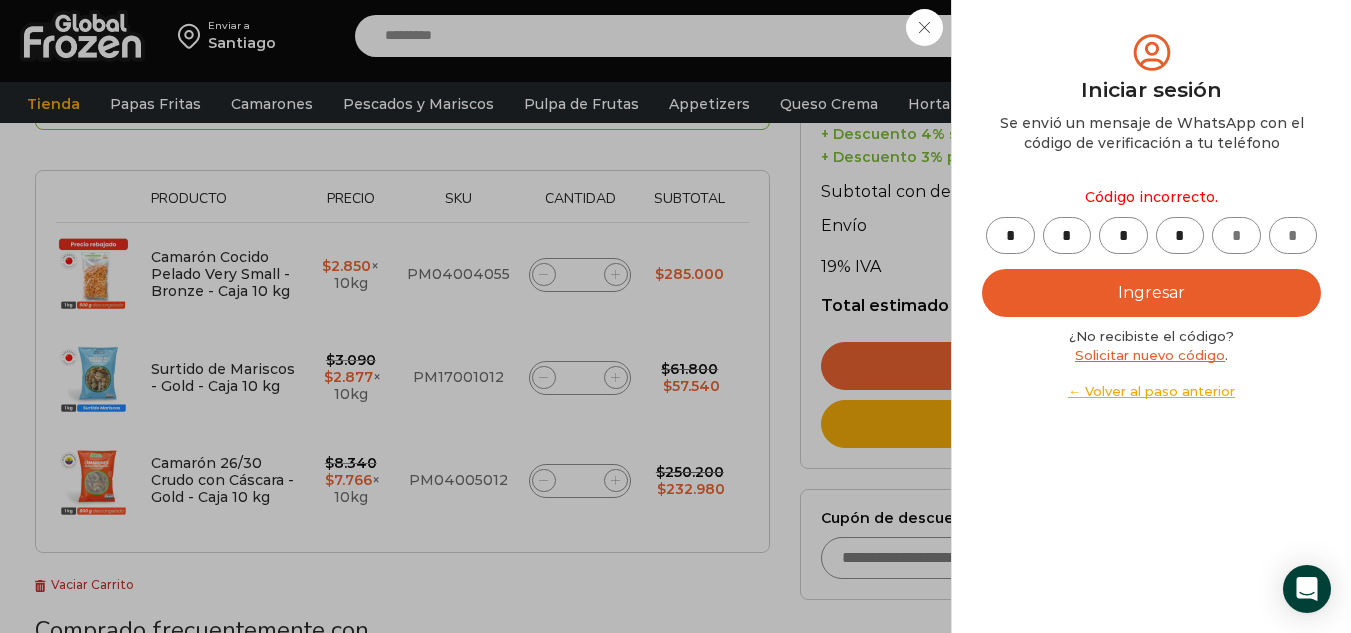 type on "*" 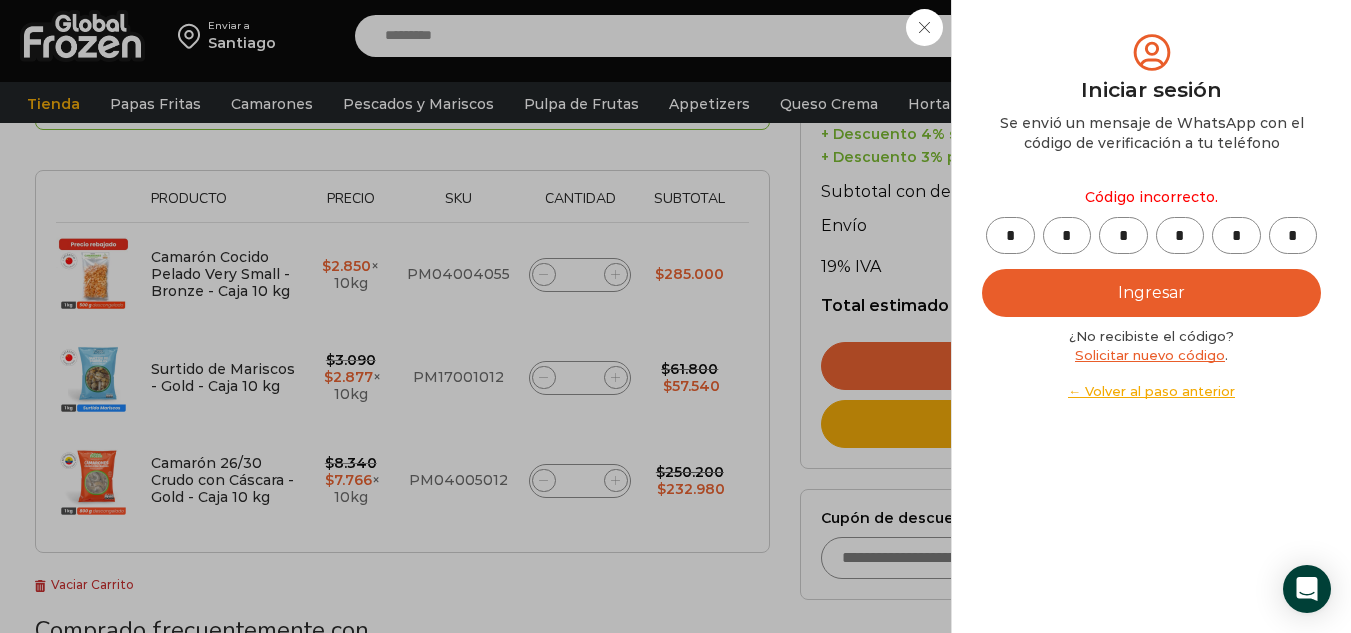 type on "*" 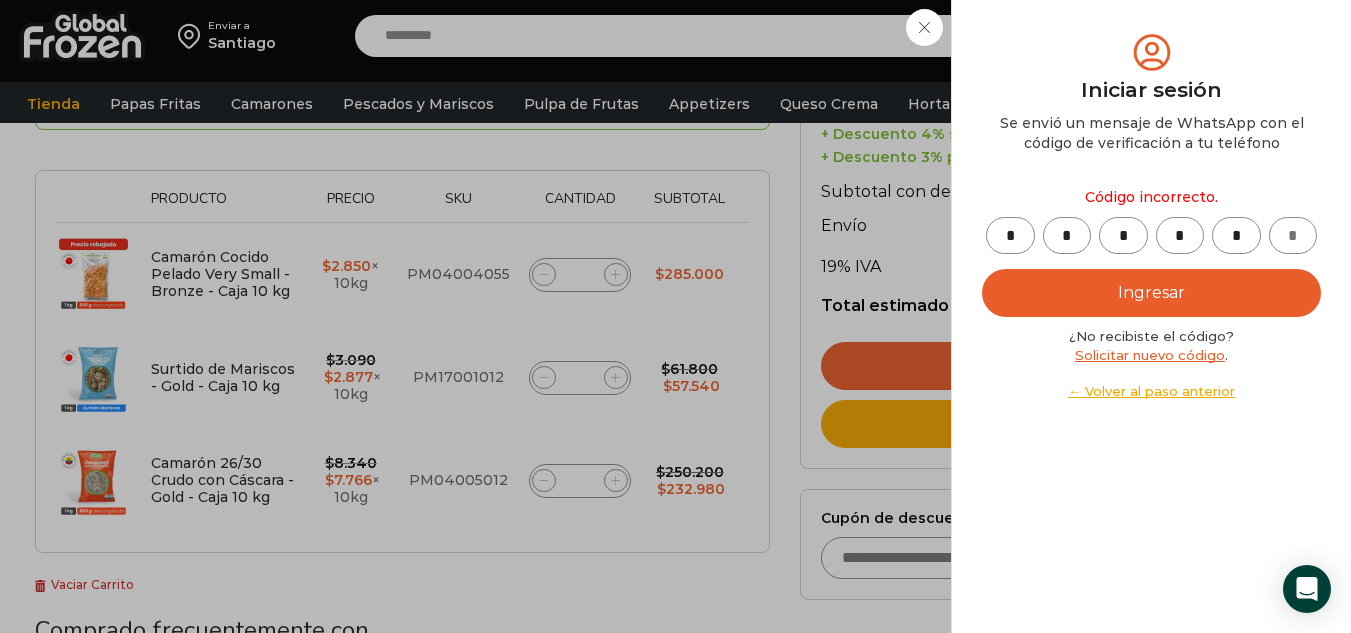 type 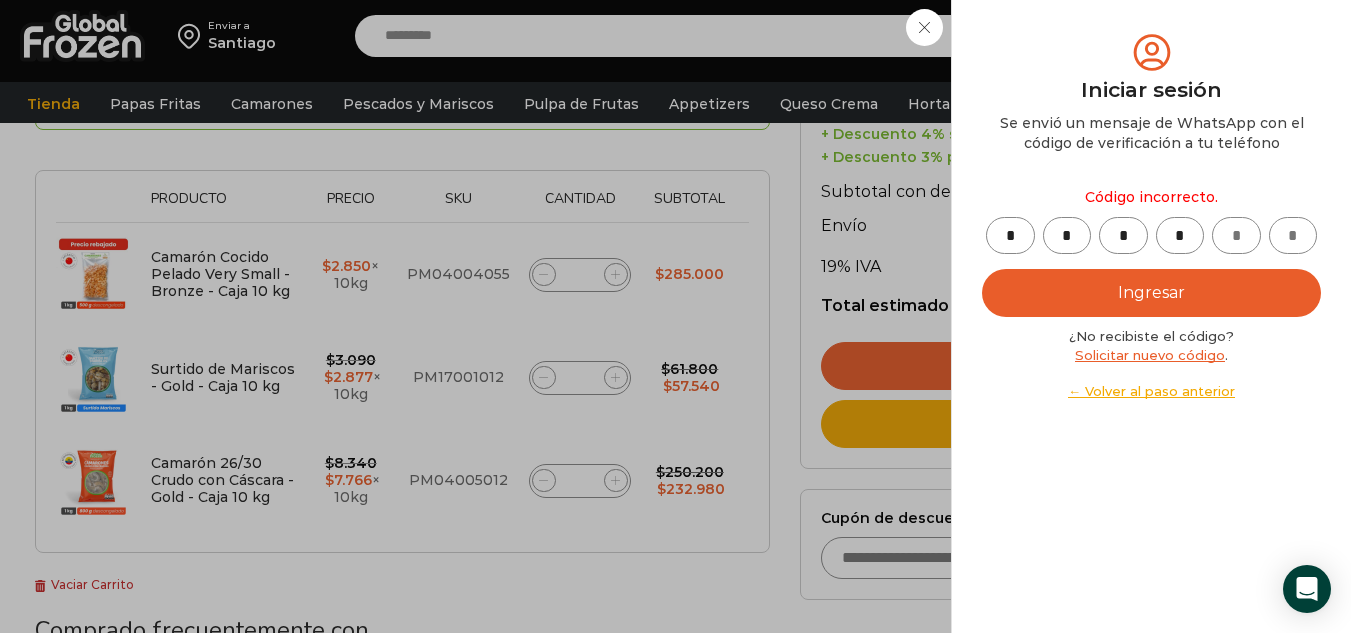 type on "*" 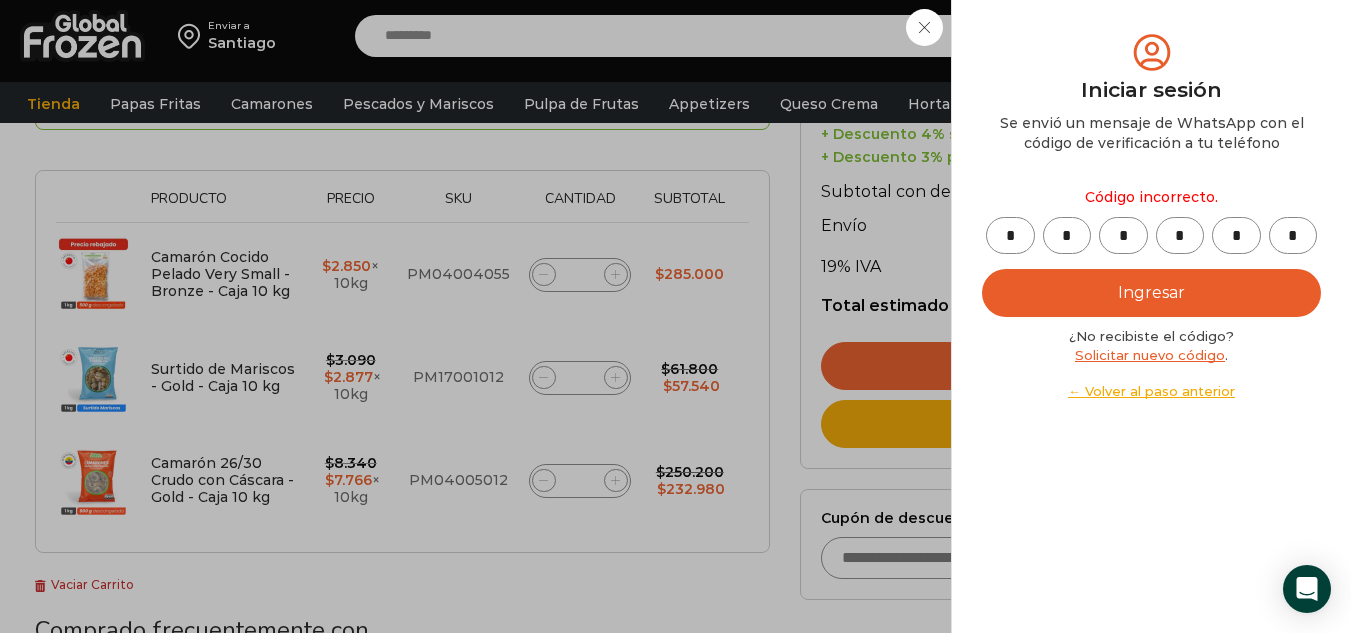 type on "*" 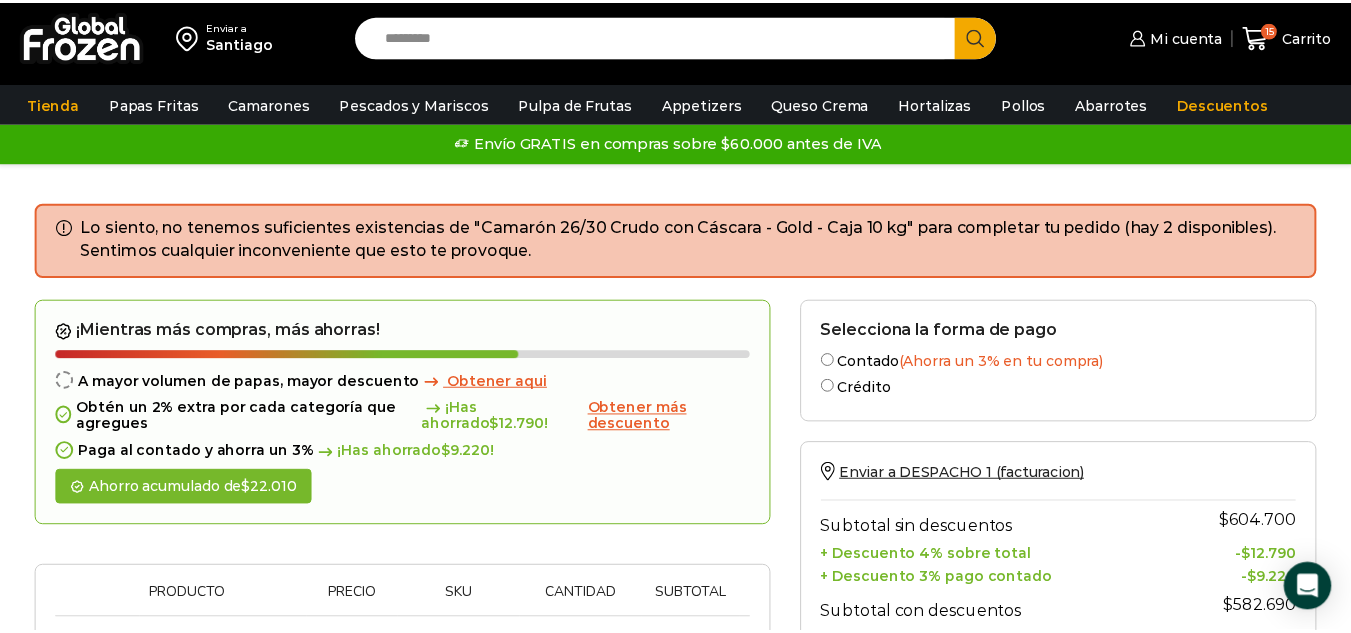 scroll, scrollTop: 387, scrollLeft: 0, axis: vertical 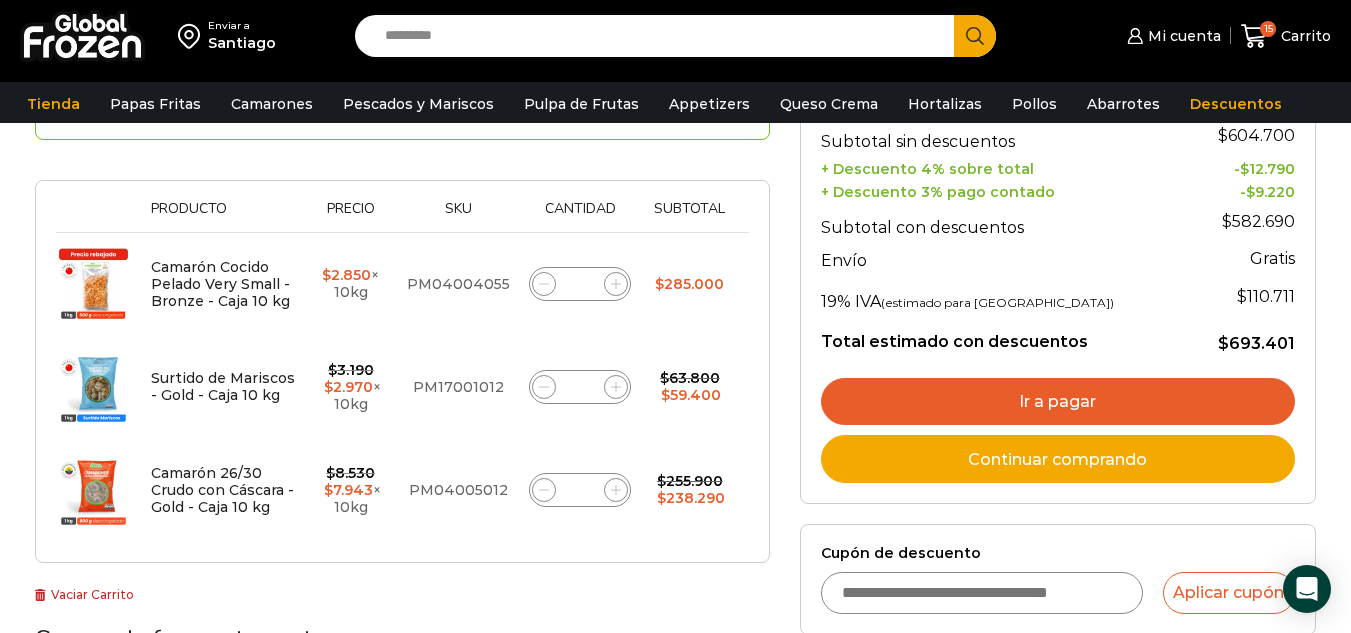 click on "Cupón de descuento" at bounding box center [982, 593] 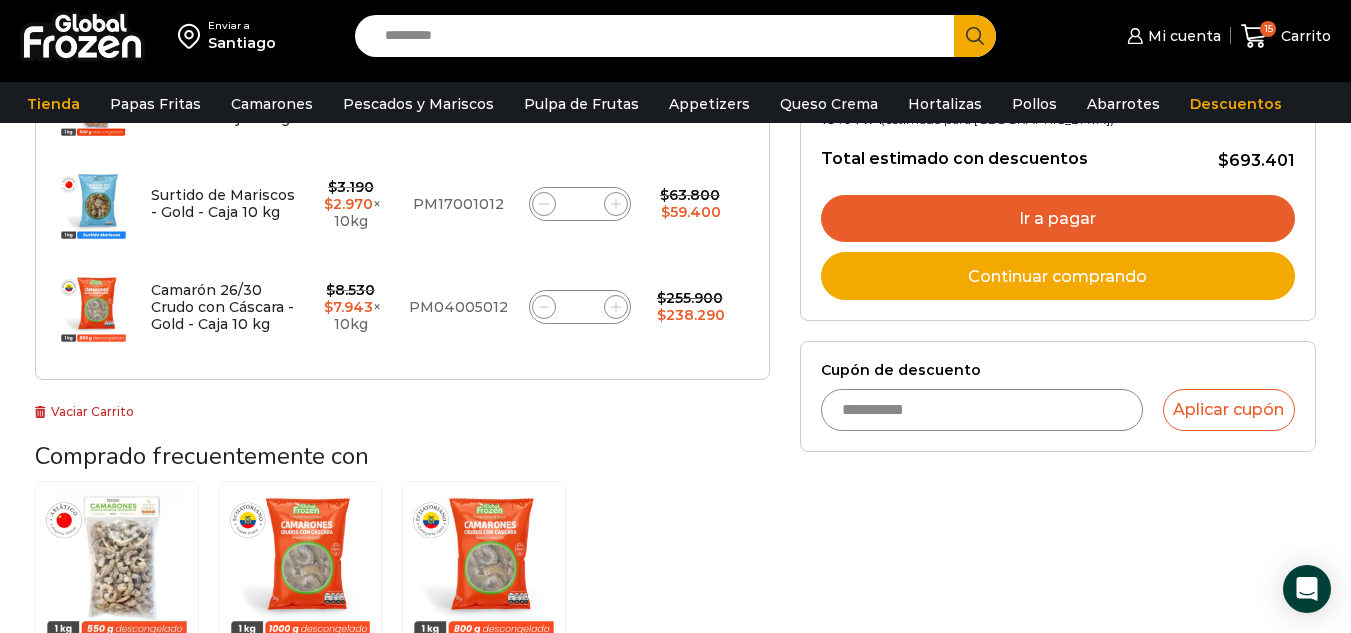 scroll, scrollTop: 587, scrollLeft: 0, axis: vertical 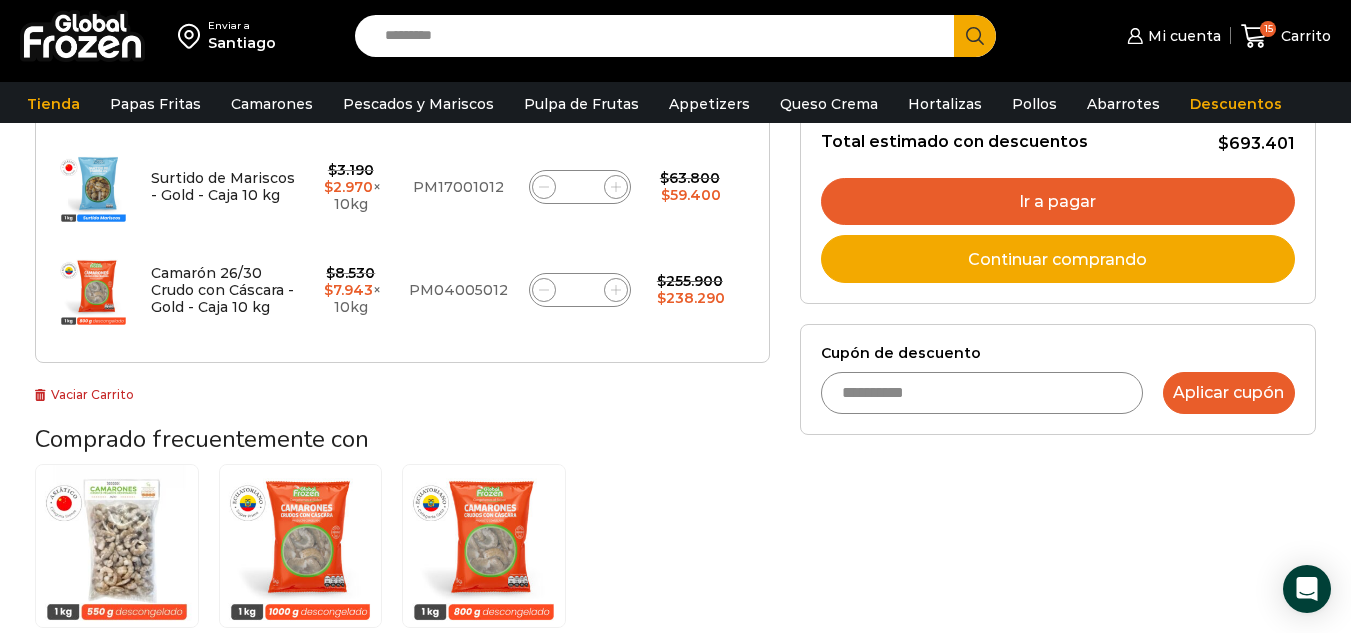 type on "**********" 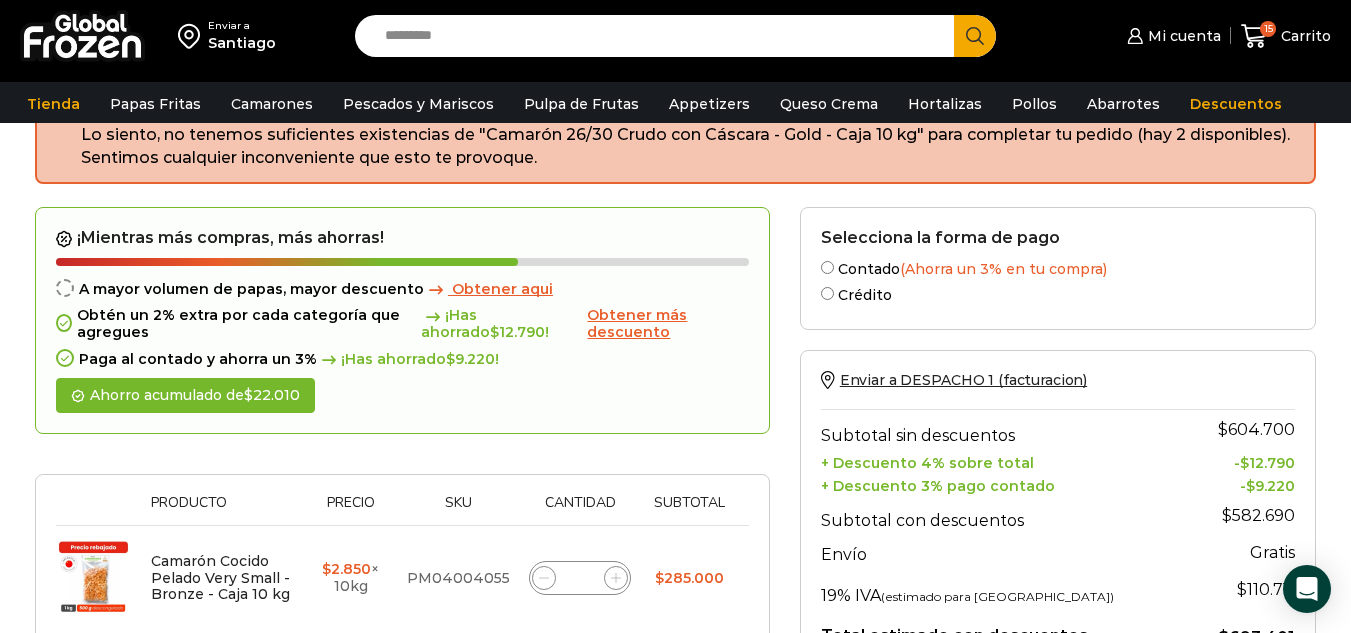 scroll, scrollTop: 400, scrollLeft: 0, axis: vertical 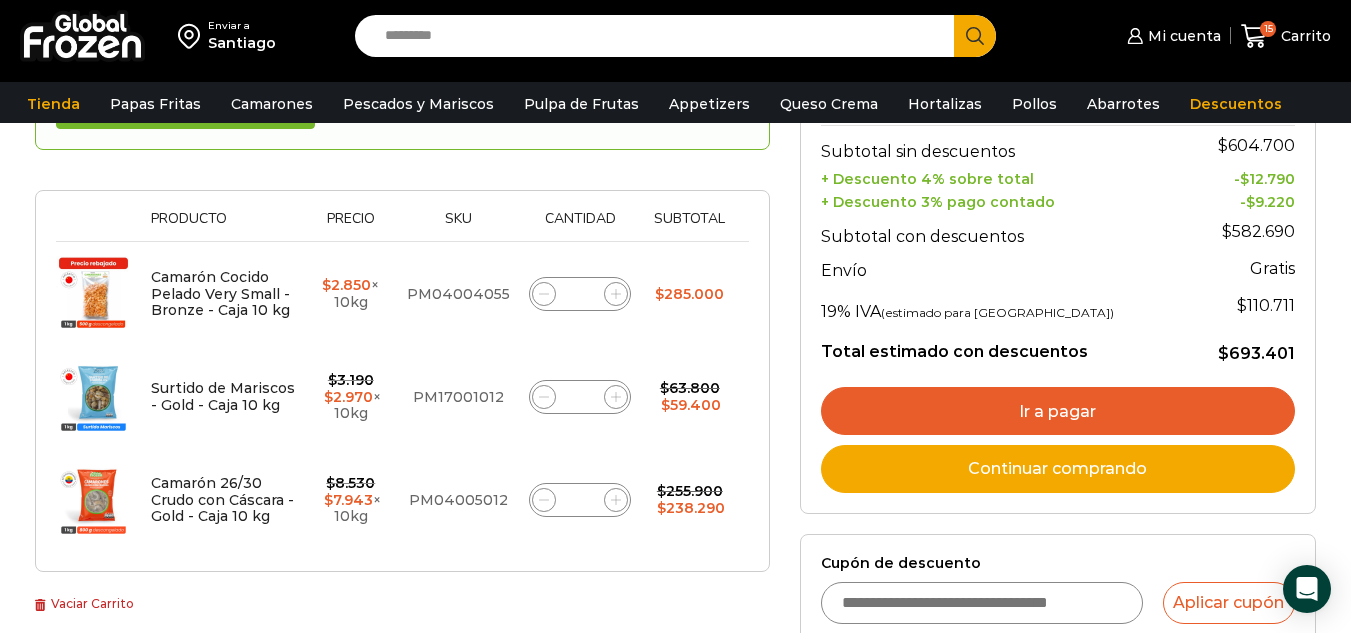 click 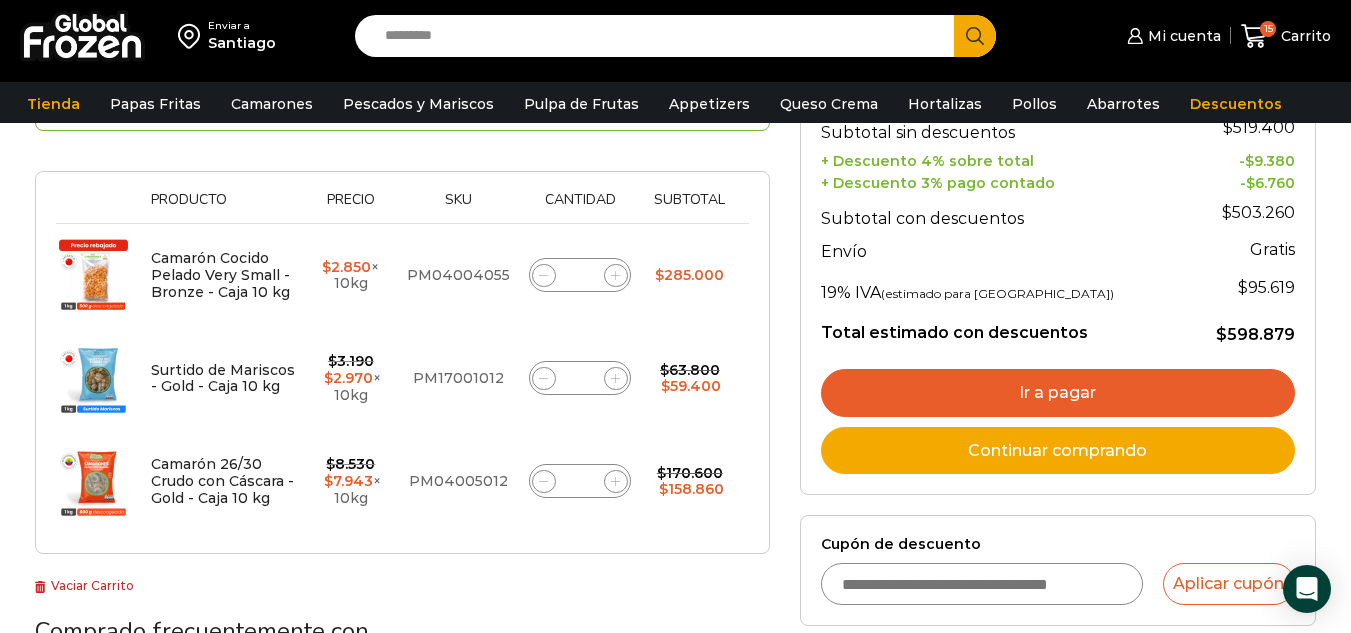 scroll, scrollTop: 403, scrollLeft: 0, axis: vertical 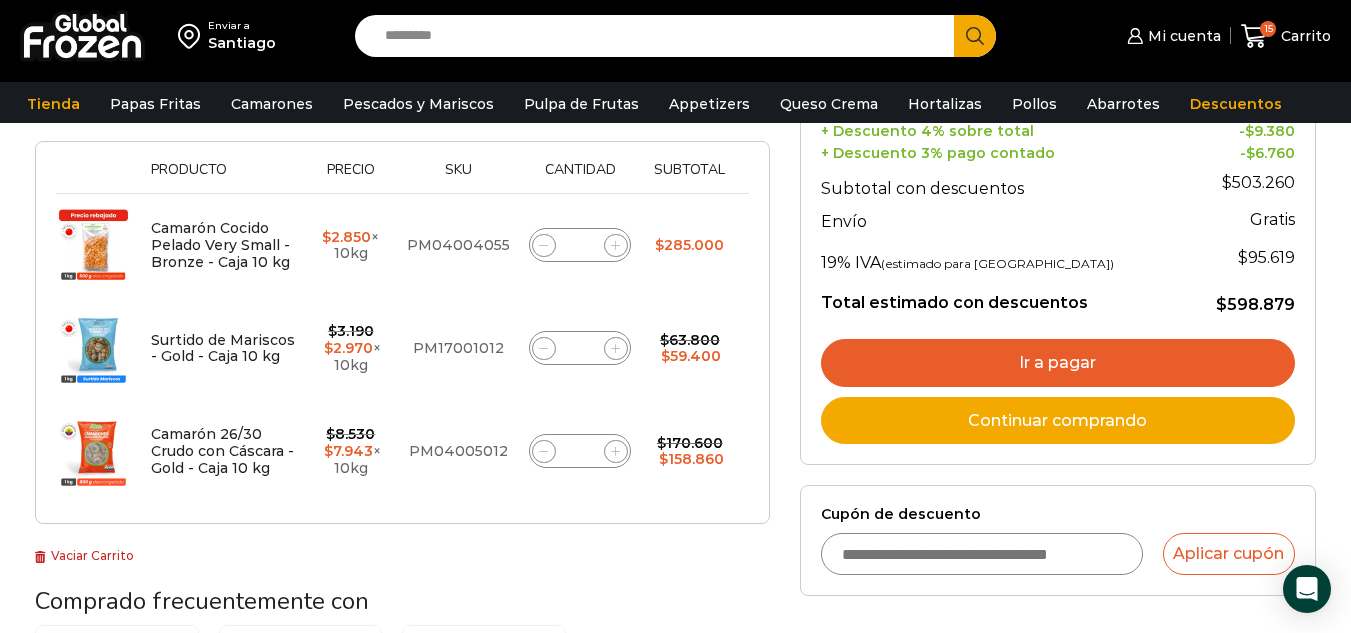 click on "Ir a pagar" at bounding box center (1058, 363) 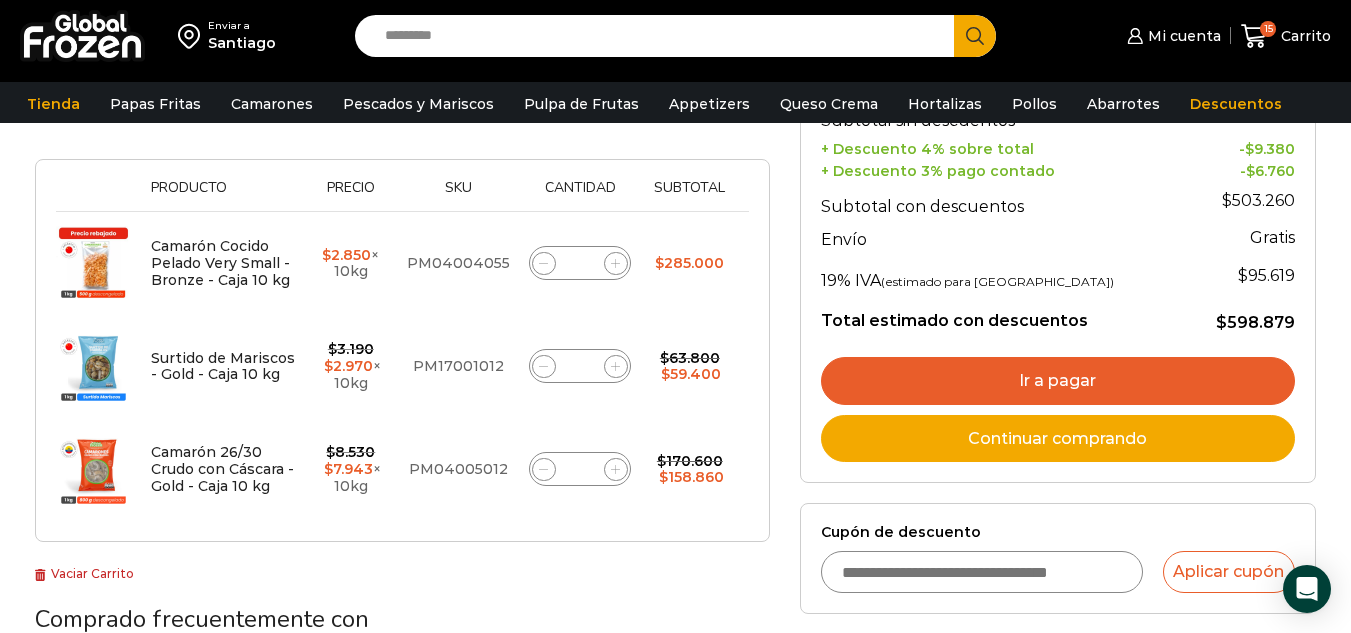 scroll, scrollTop: 403, scrollLeft: 0, axis: vertical 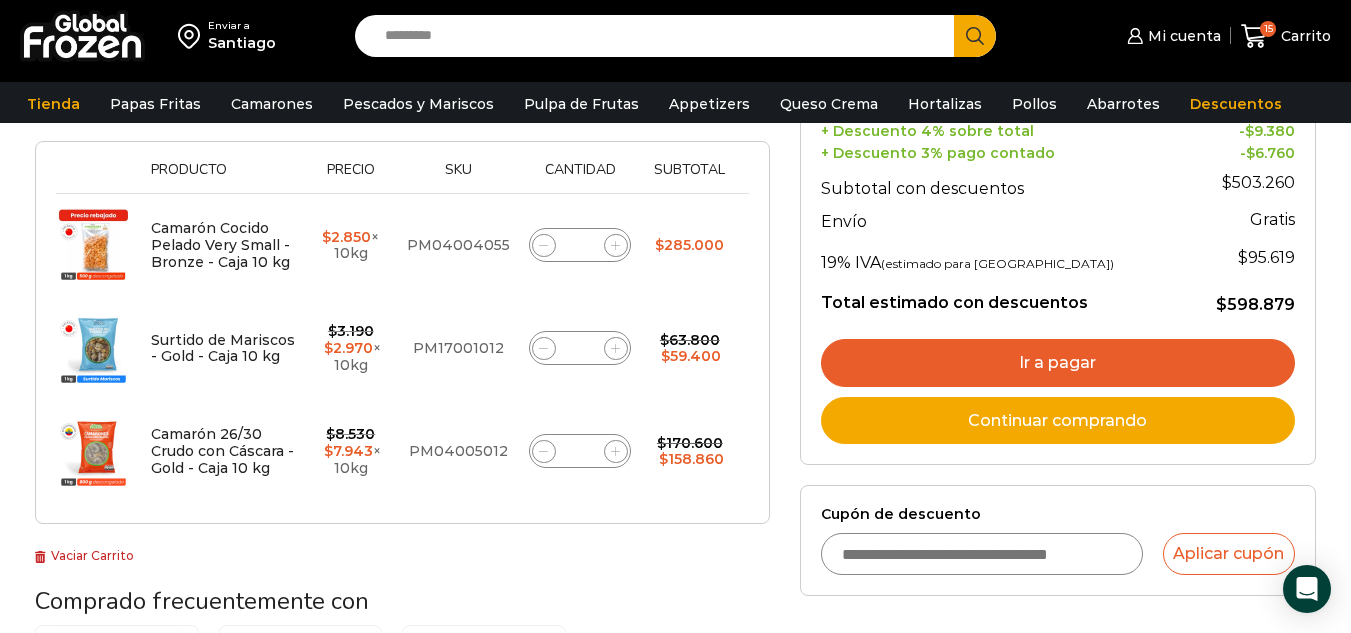click on "Cupón de descuento" at bounding box center [982, 554] 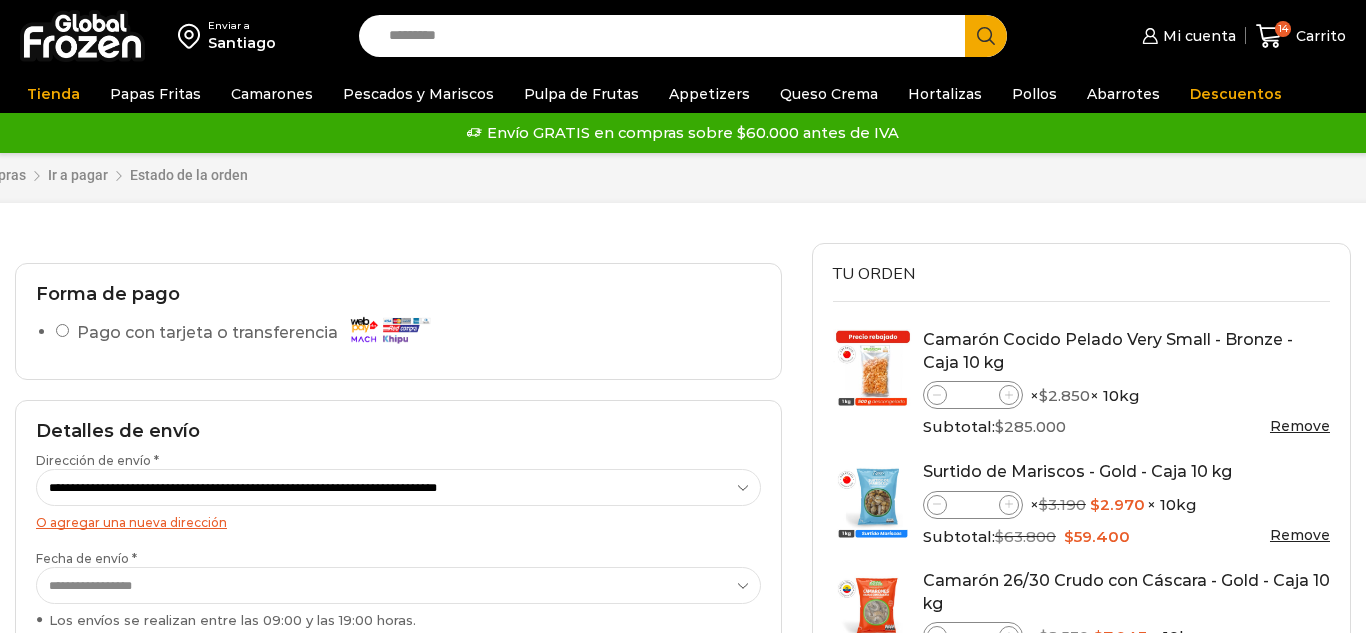 select on "*" 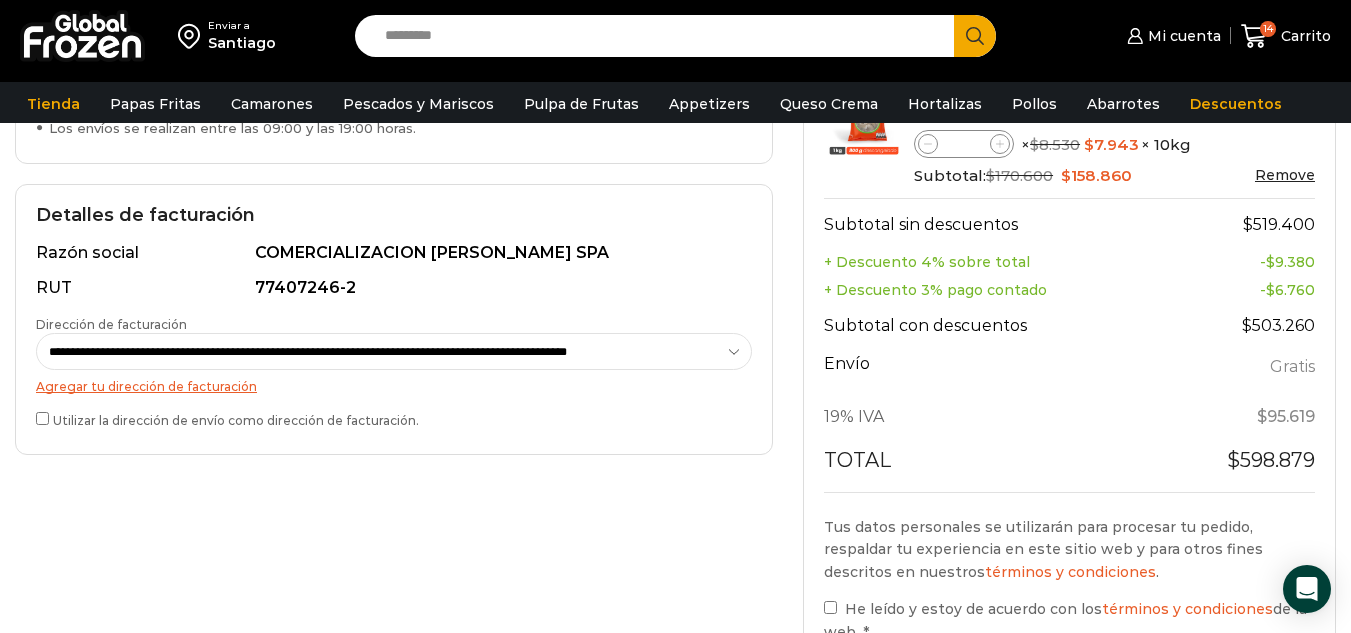 scroll, scrollTop: 500, scrollLeft: 0, axis: vertical 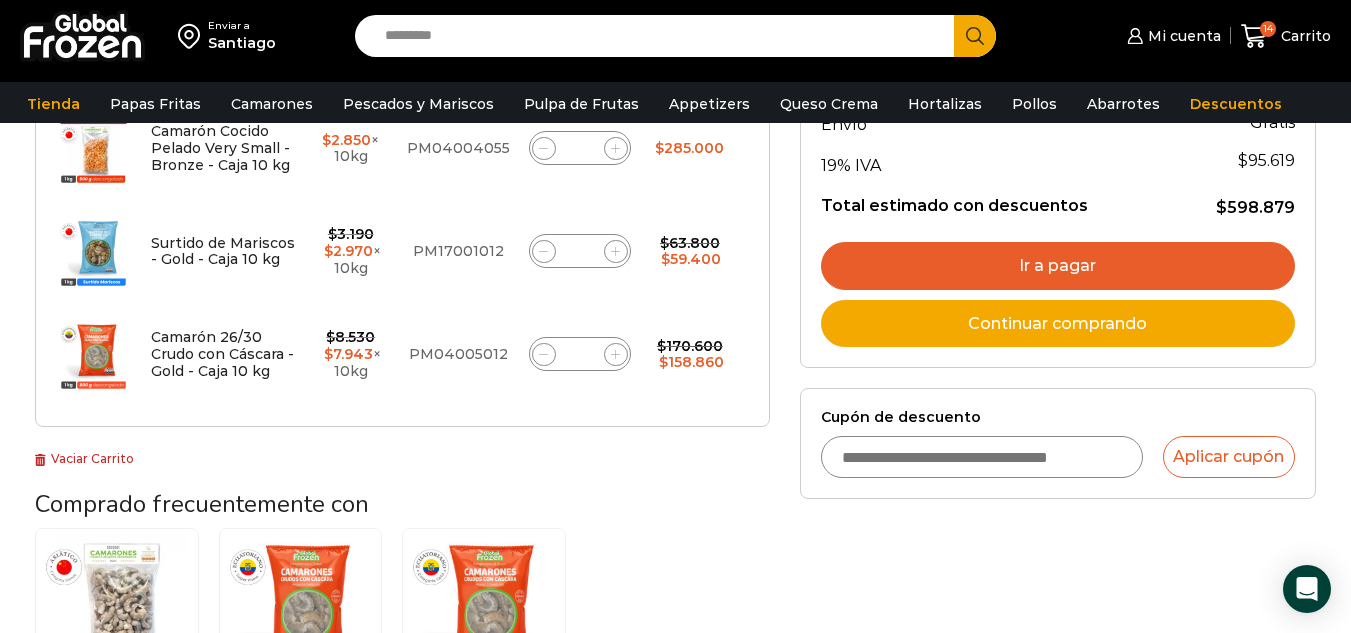 click on "Cupón de descuento" at bounding box center (982, 457) 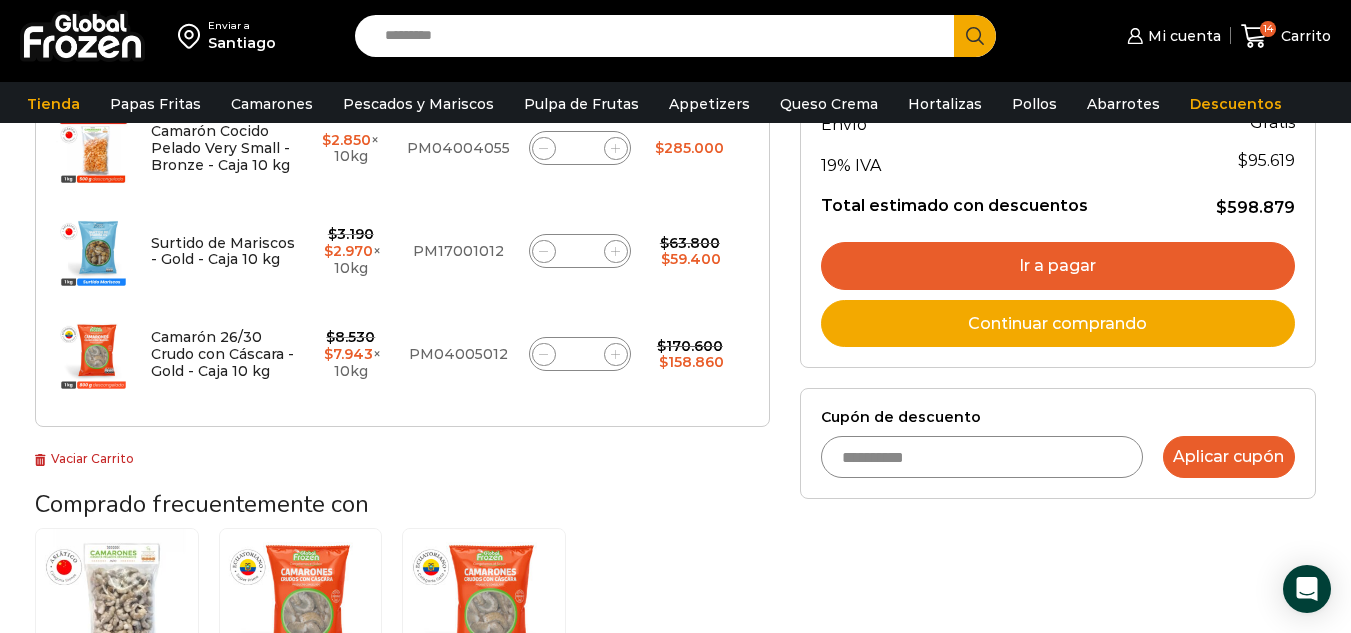 type on "**********" 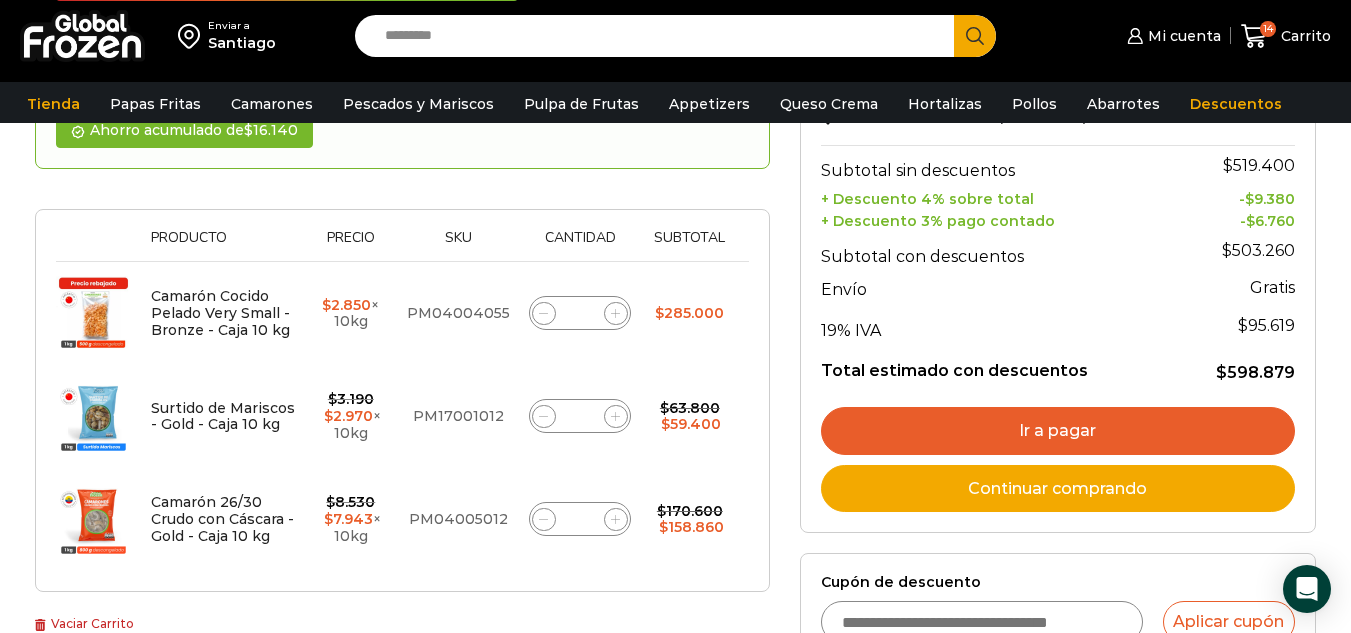 scroll, scrollTop: 300, scrollLeft: 0, axis: vertical 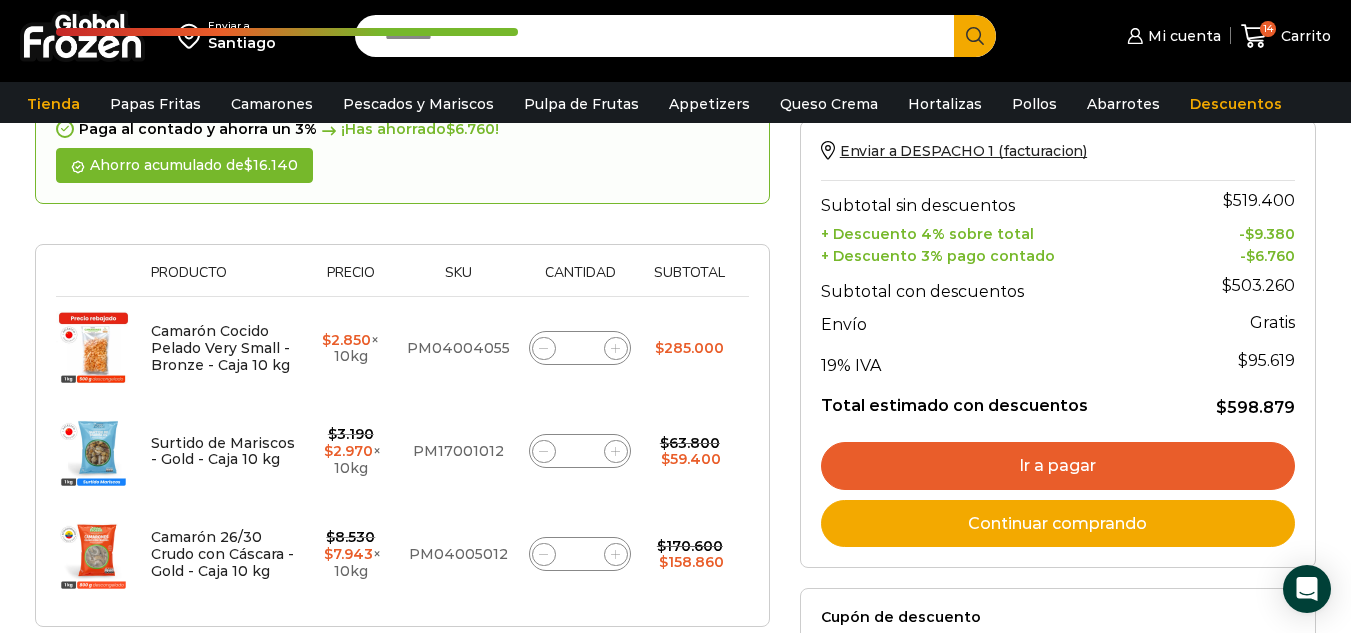 click on "Ir a pagar" at bounding box center [1058, 466] 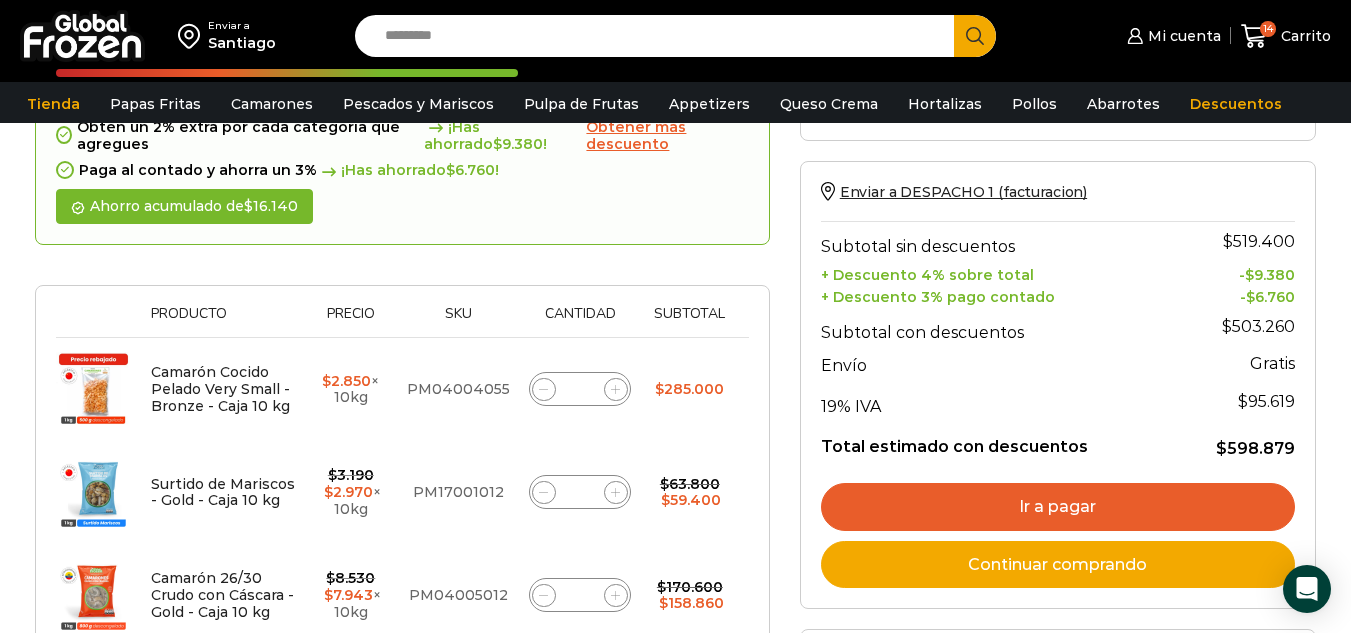scroll, scrollTop: 300, scrollLeft: 0, axis: vertical 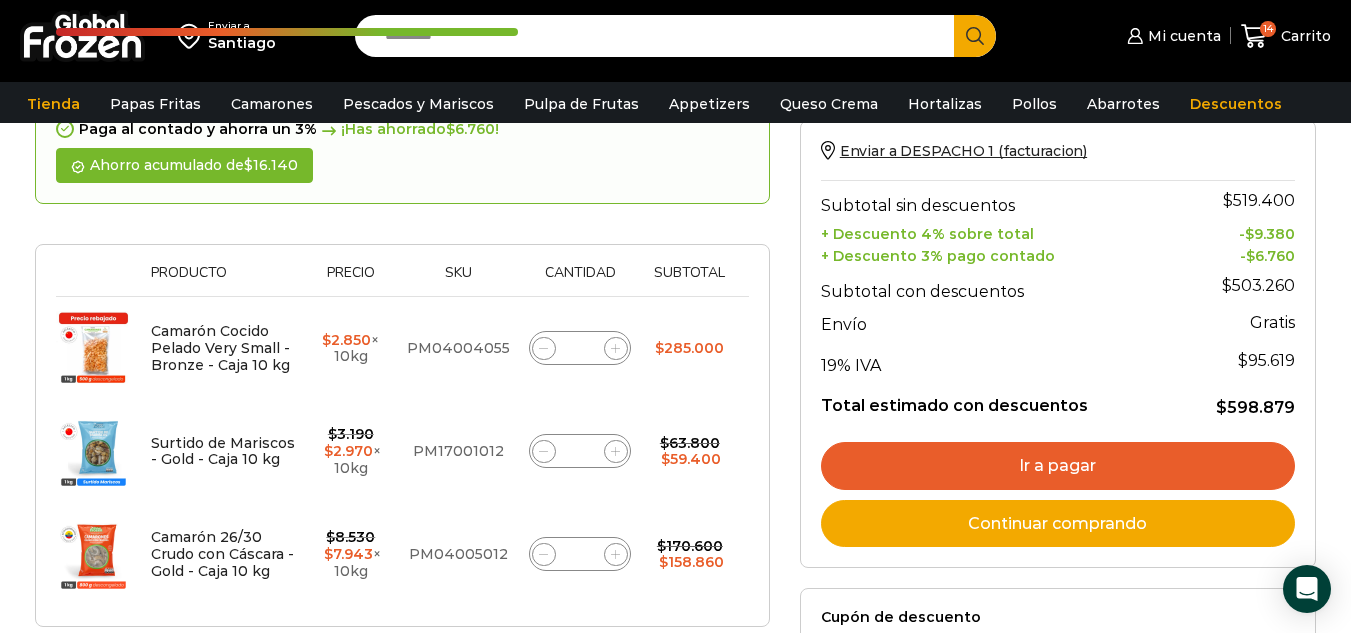 click on "Ir a pagar" at bounding box center (1058, 466) 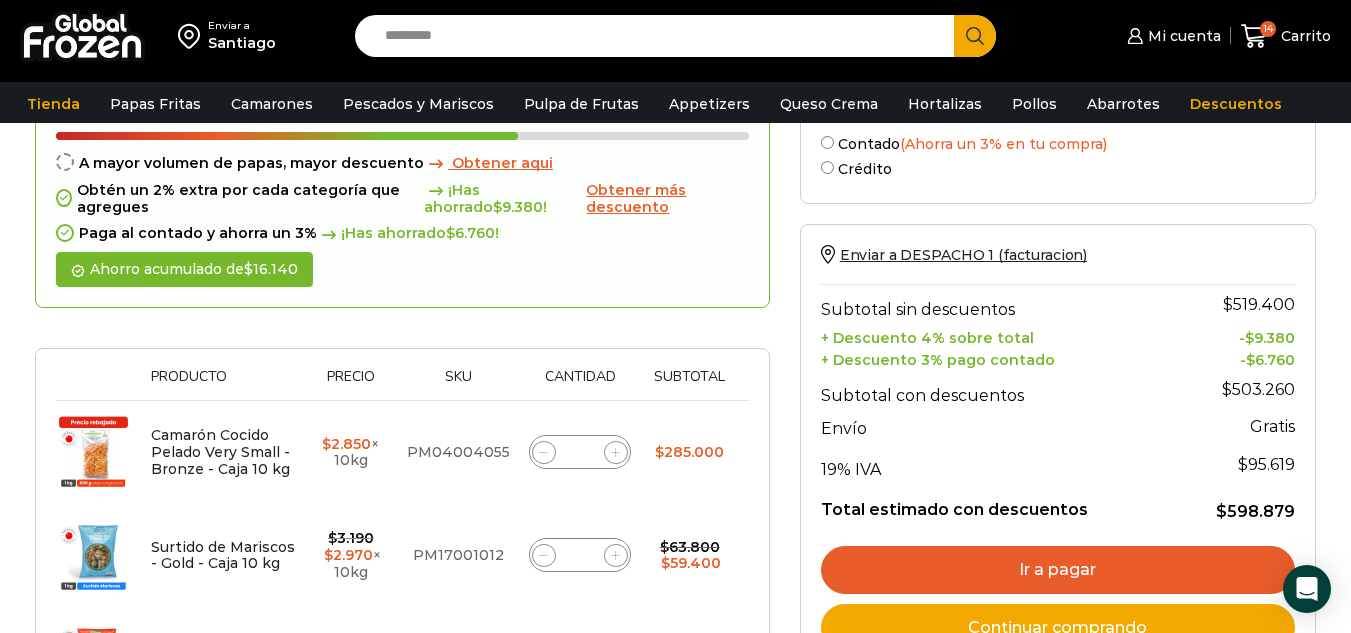 scroll, scrollTop: 200, scrollLeft: 0, axis: vertical 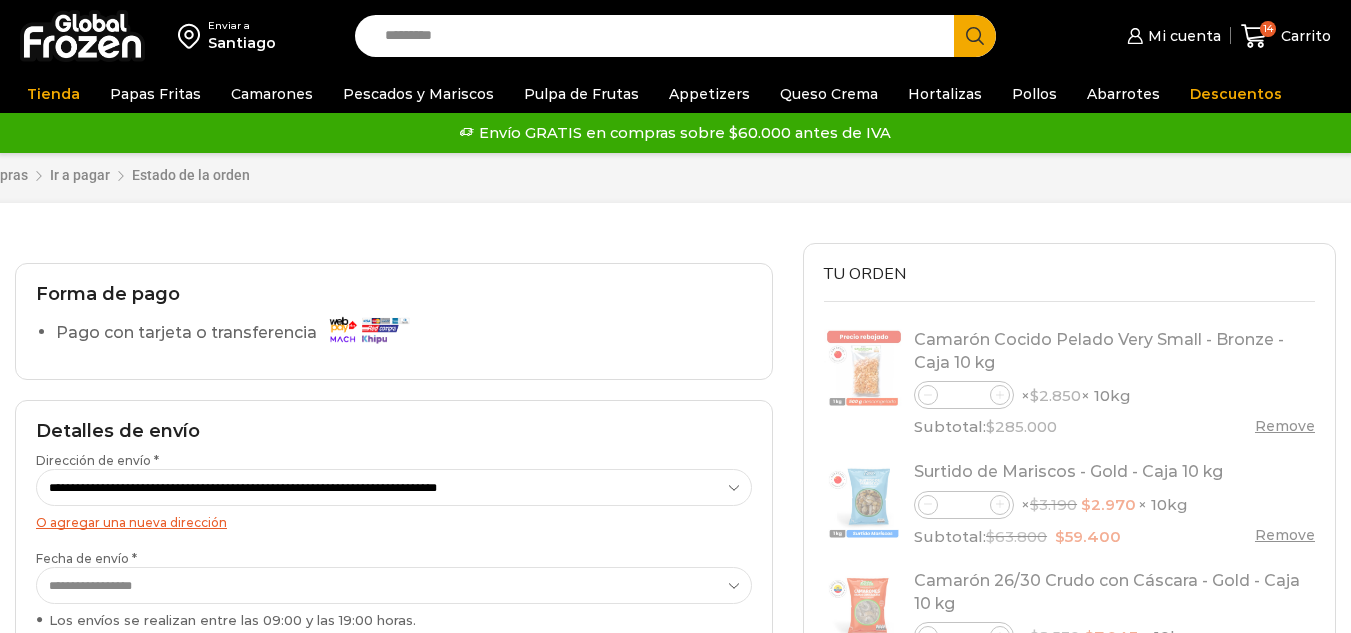 select on "*" 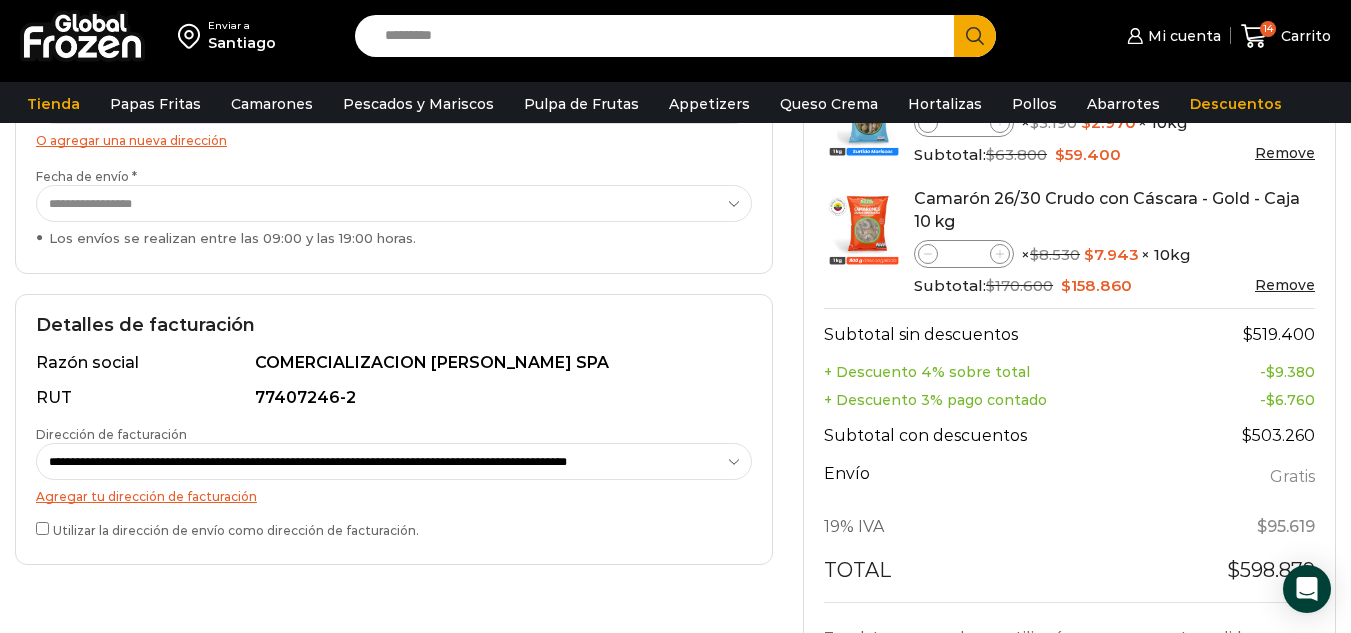 scroll, scrollTop: 300, scrollLeft: 0, axis: vertical 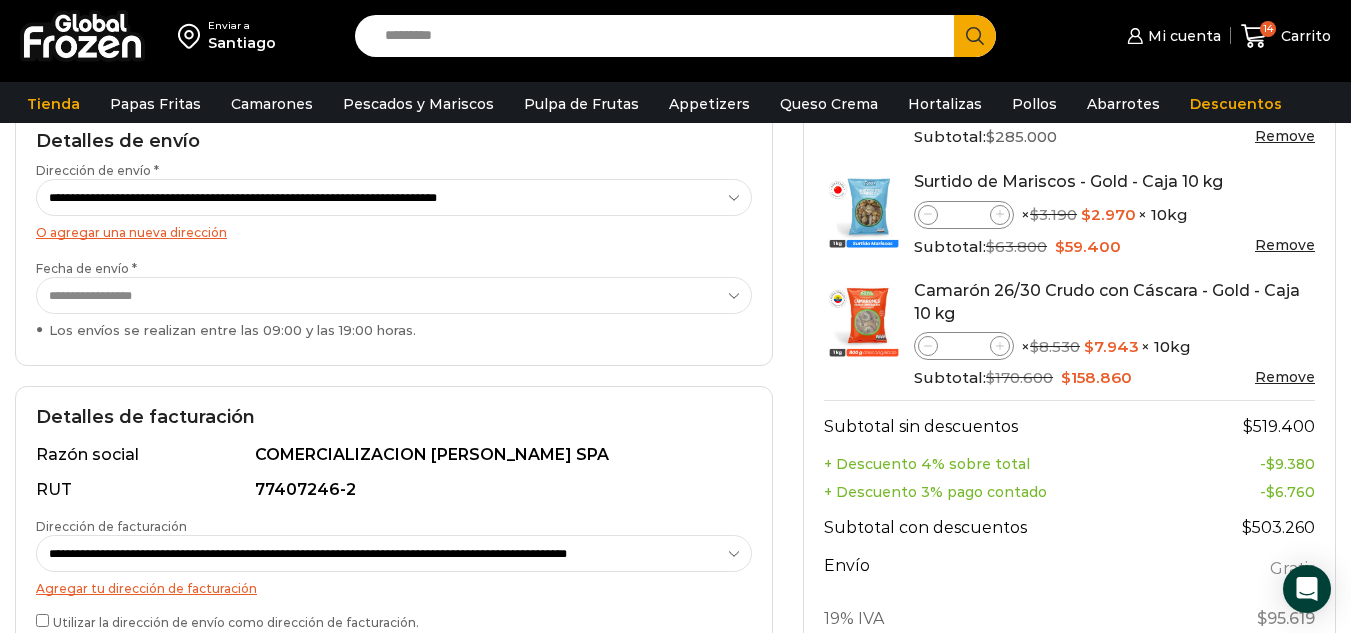 click on "**********" at bounding box center [394, 521] 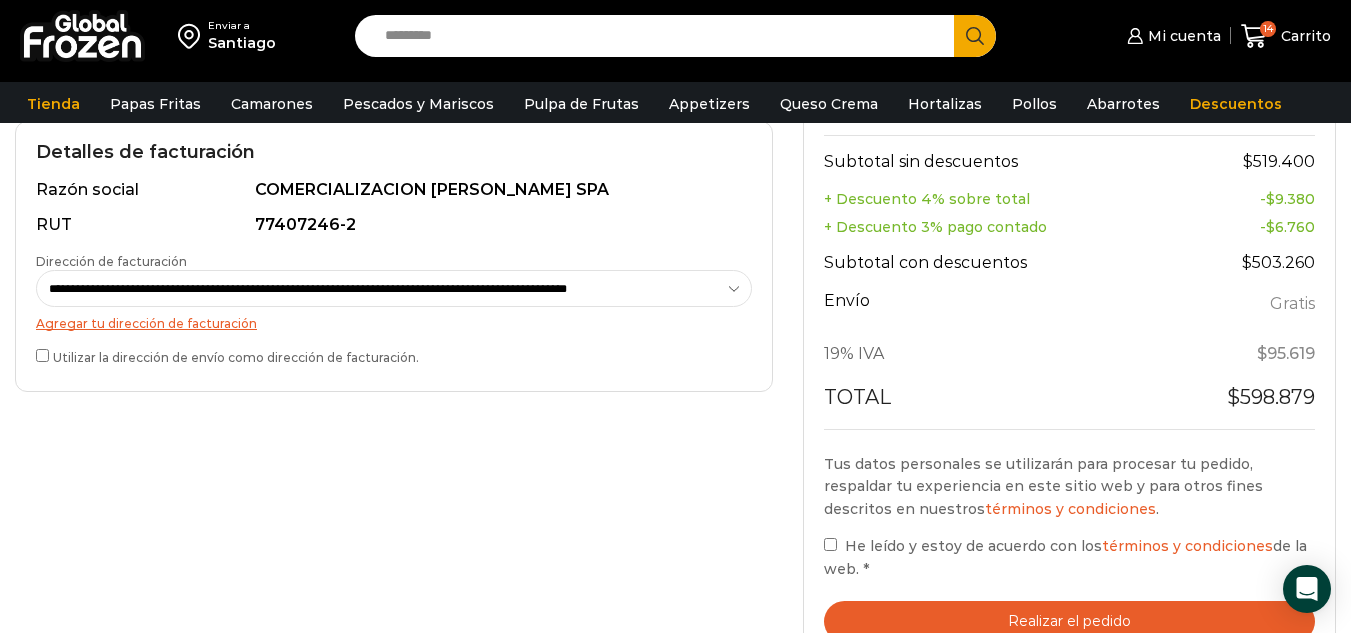 scroll, scrollTop: 600, scrollLeft: 0, axis: vertical 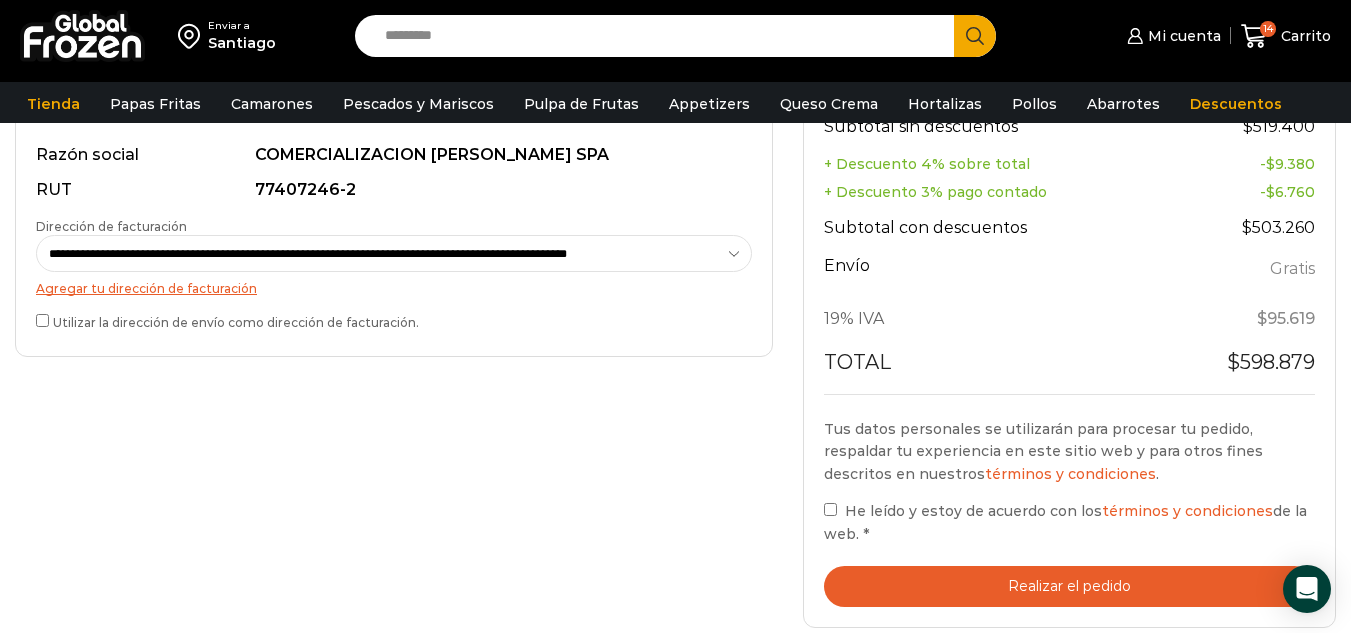 click on "He leído y estoy de acuerdo con los  términos y condiciones  de la web.   *" at bounding box center (1069, 522) 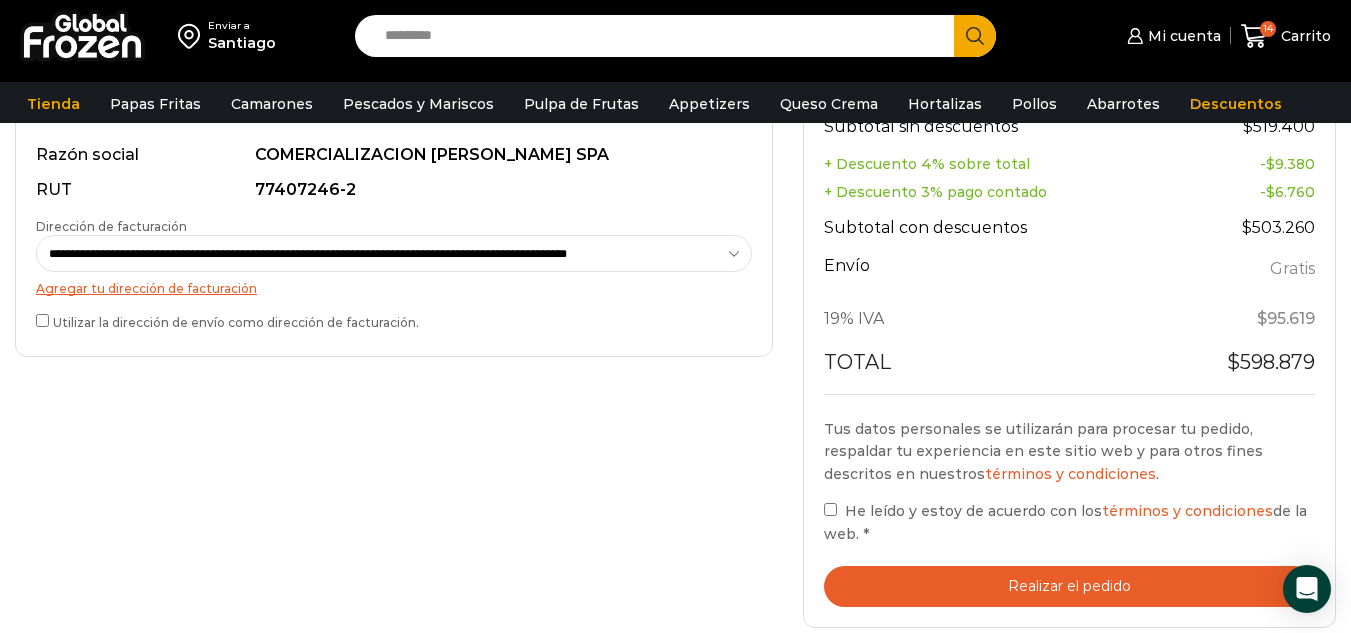 click on "Realizar el pedido" at bounding box center [1069, 586] 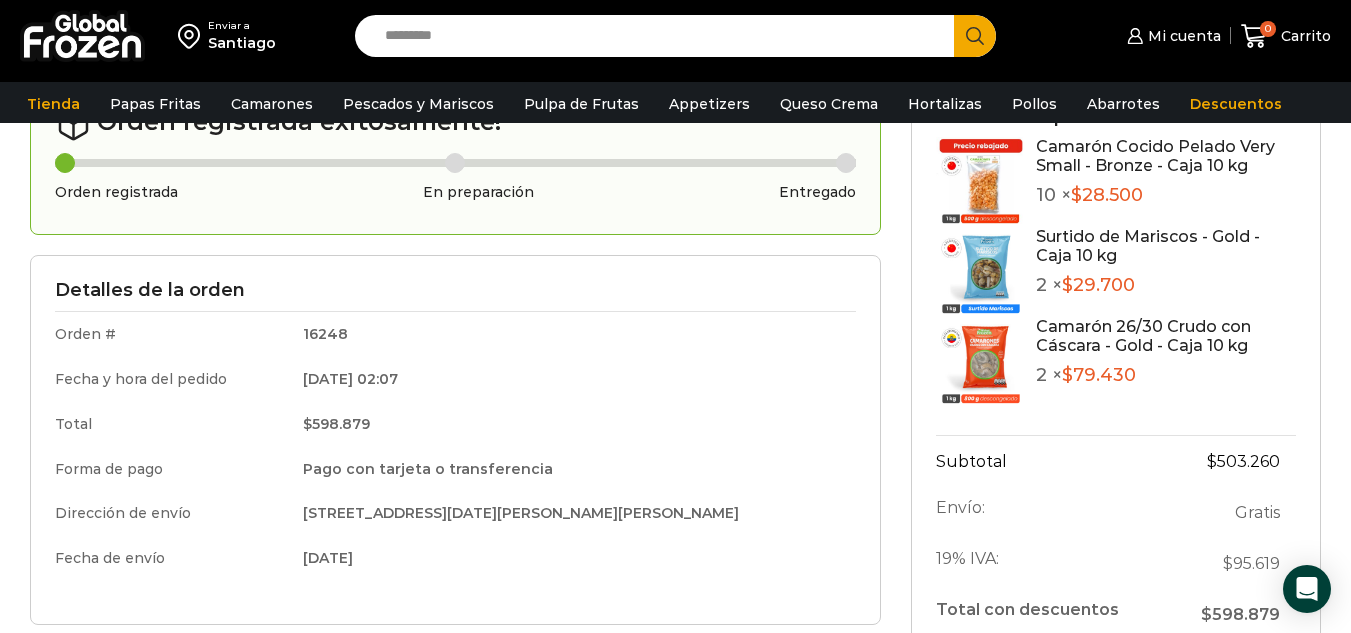 scroll, scrollTop: 100, scrollLeft: 0, axis: vertical 